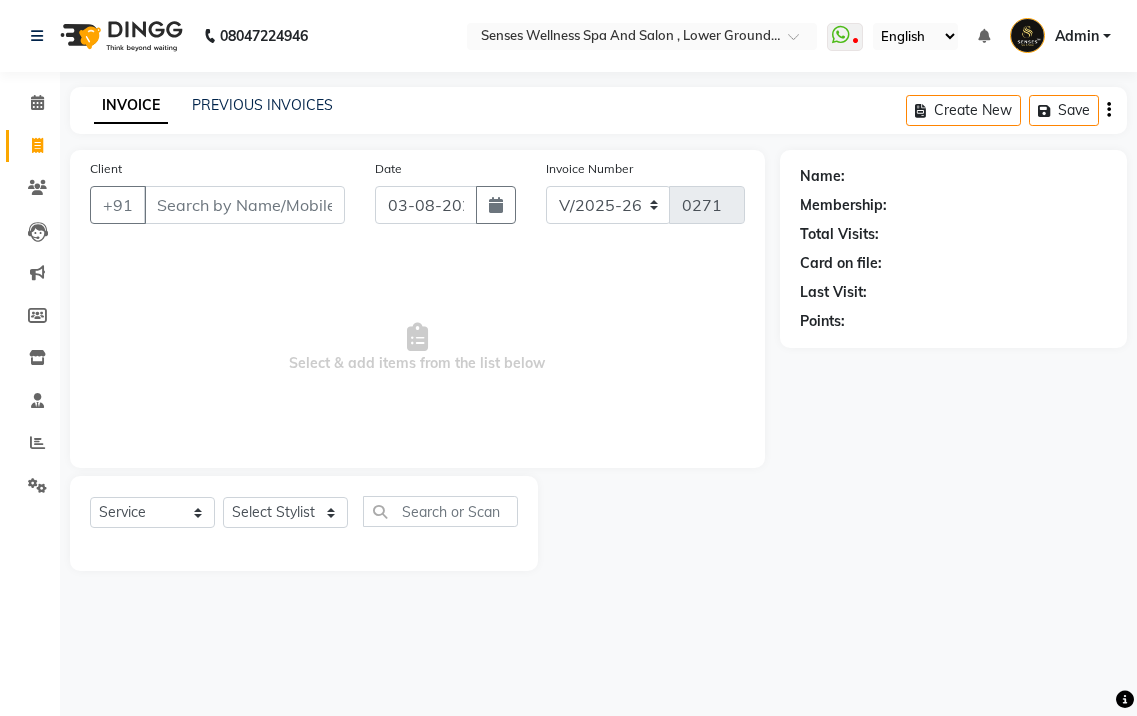 select on "6485" 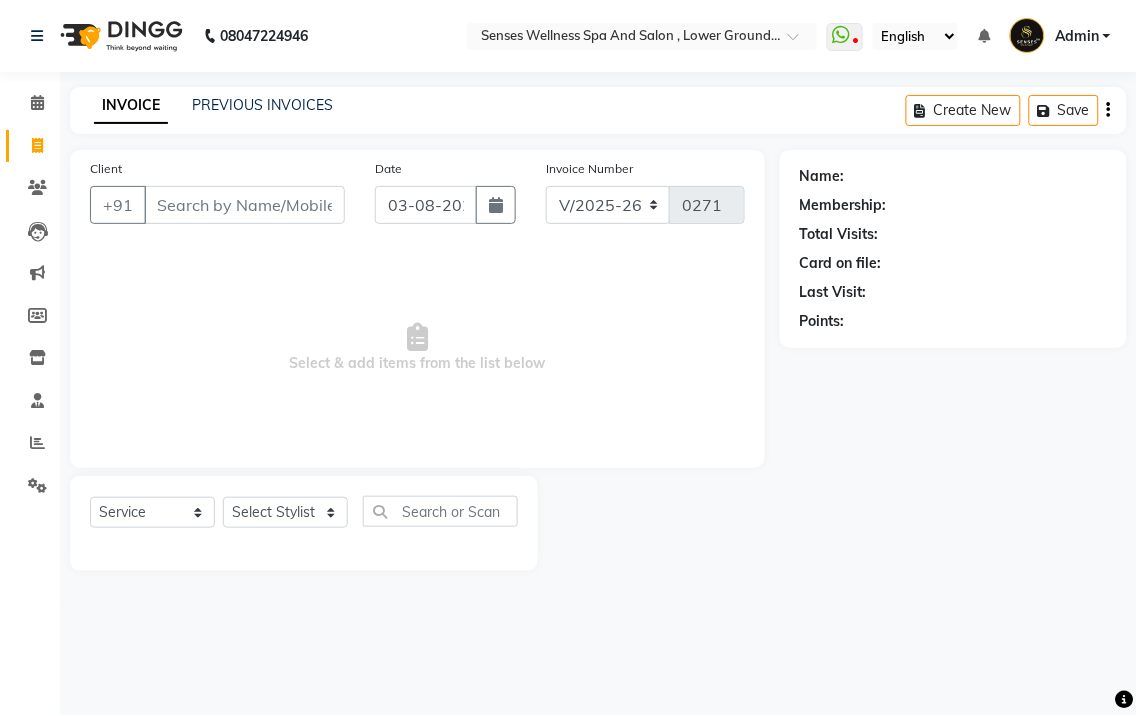 scroll, scrollTop: 0, scrollLeft: 0, axis: both 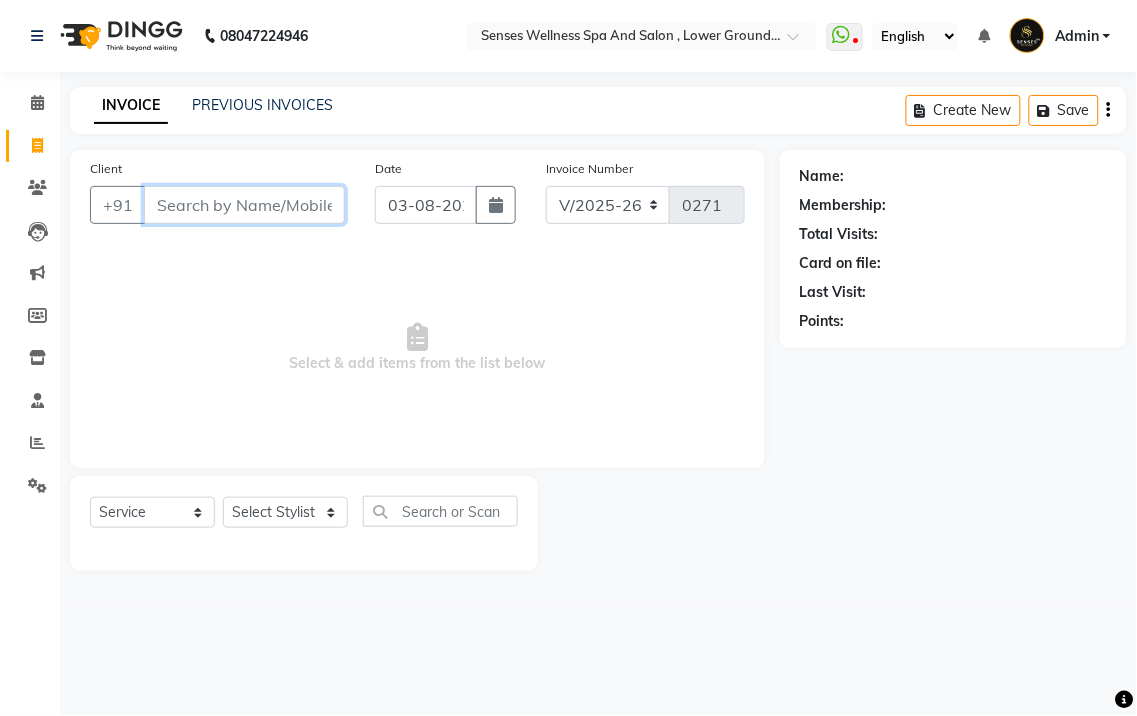 click on "Client" at bounding box center (244, 205) 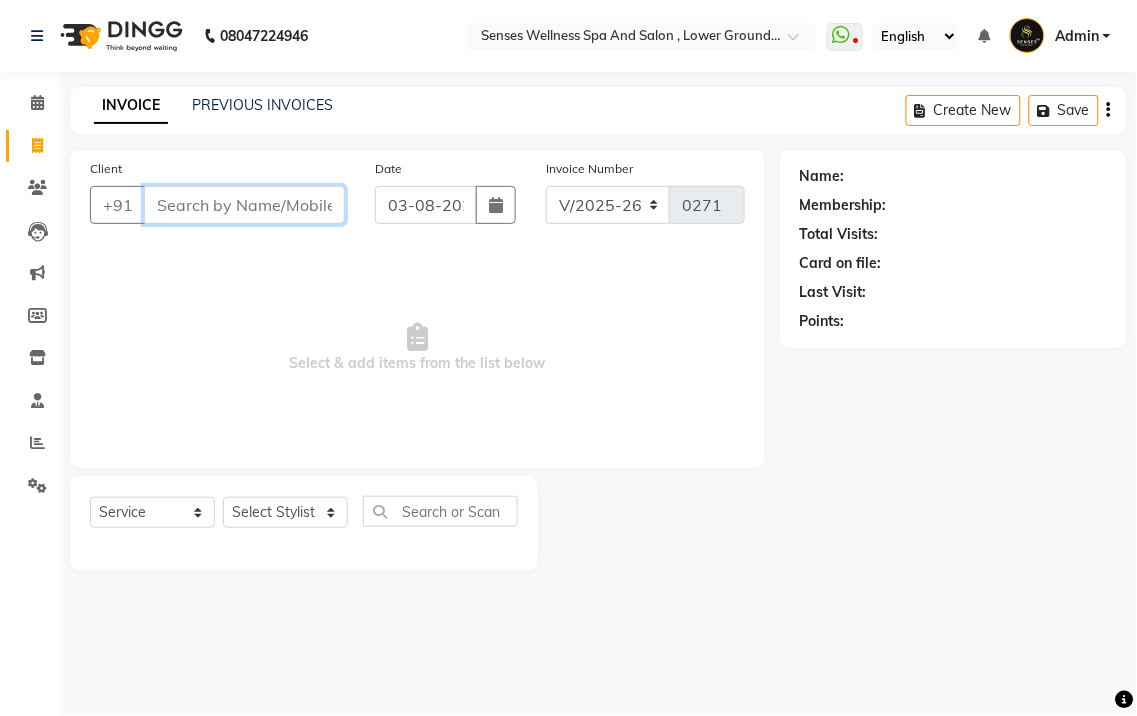 click on "Client" at bounding box center [244, 205] 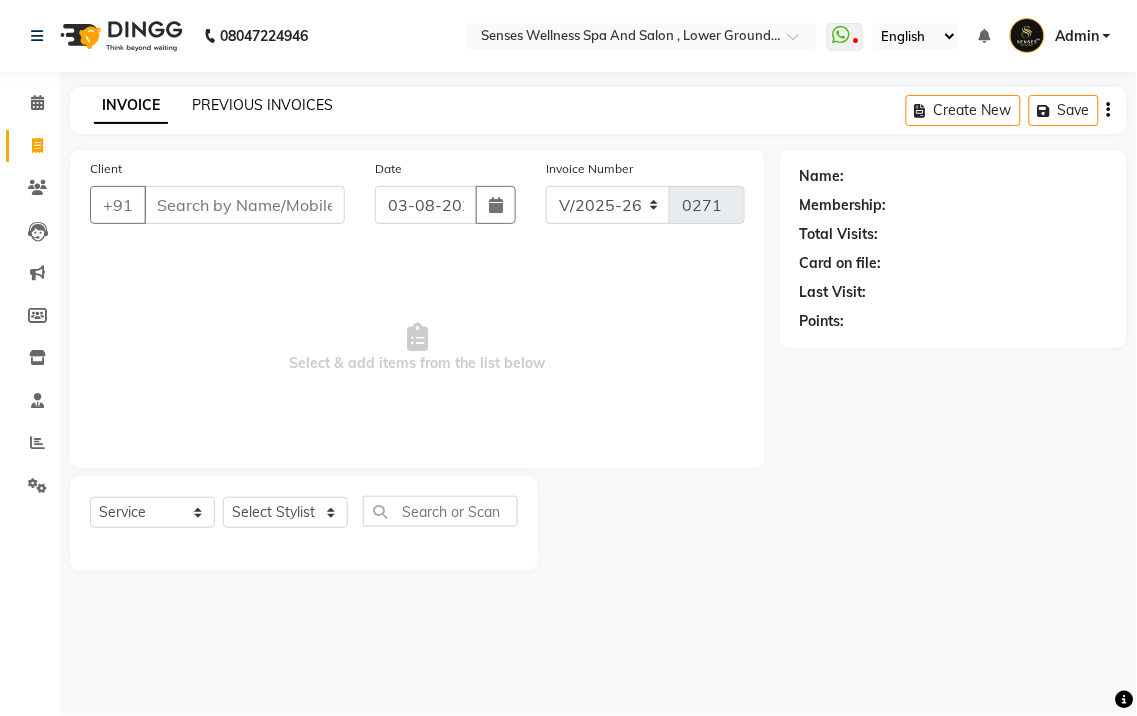 click on "PREVIOUS INVOICES" 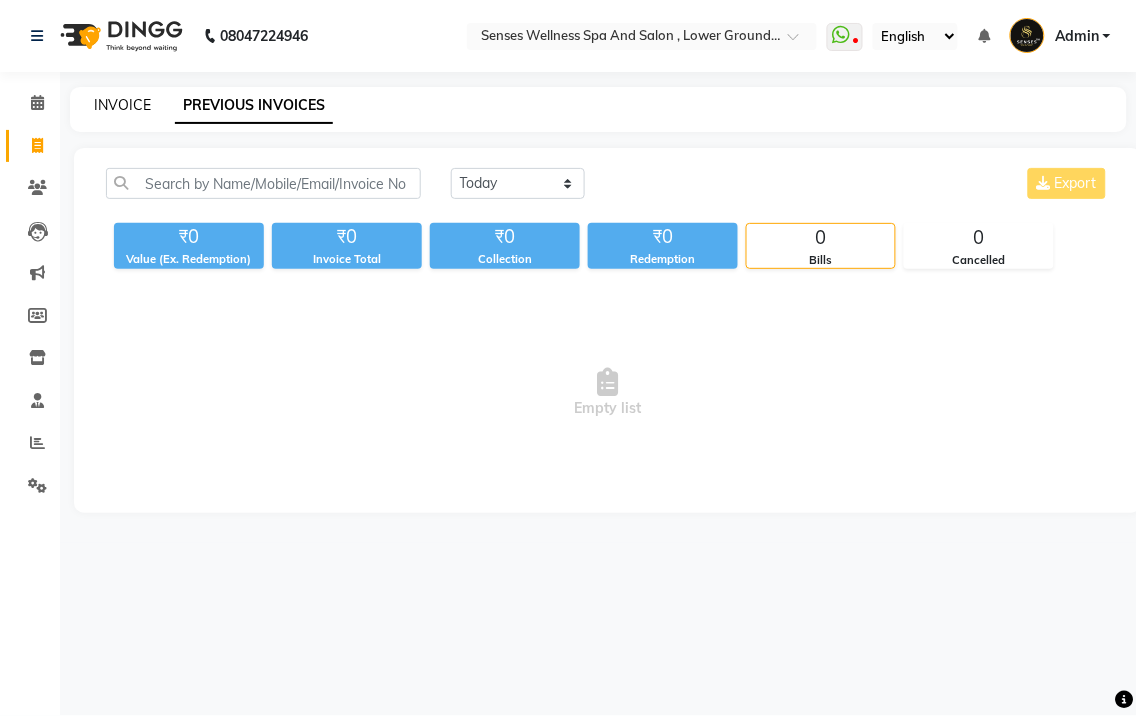 click on "INVOICE" 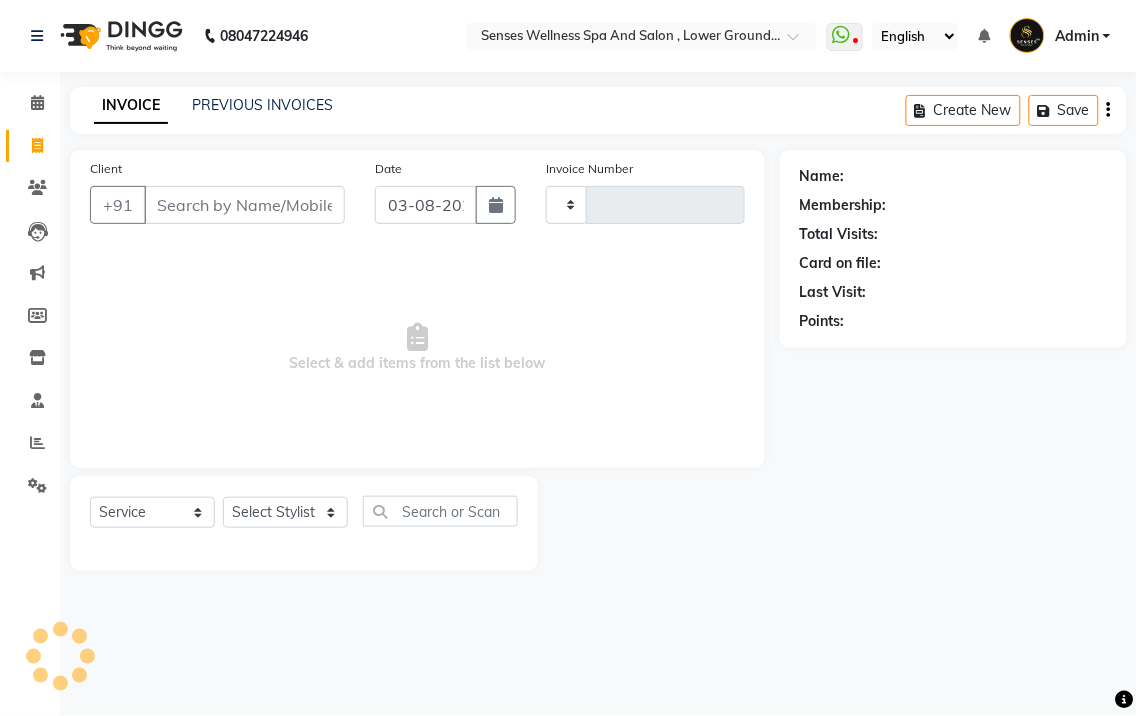 click on "Client" at bounding box center [244, 205] 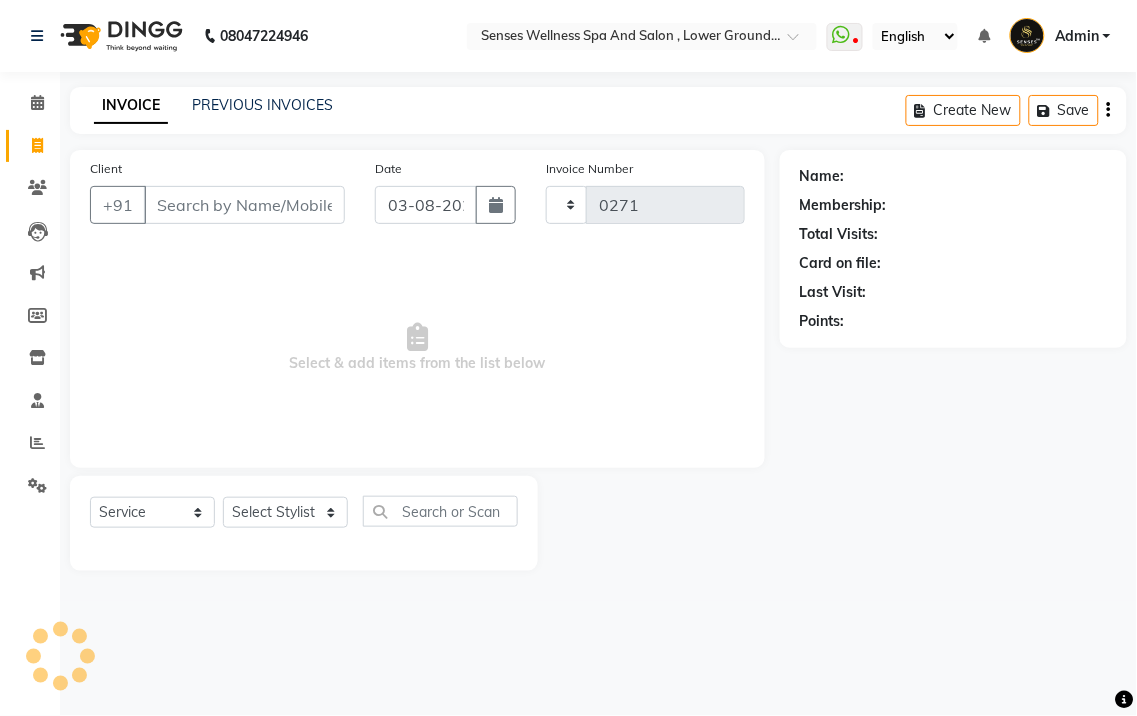 select on "6485" 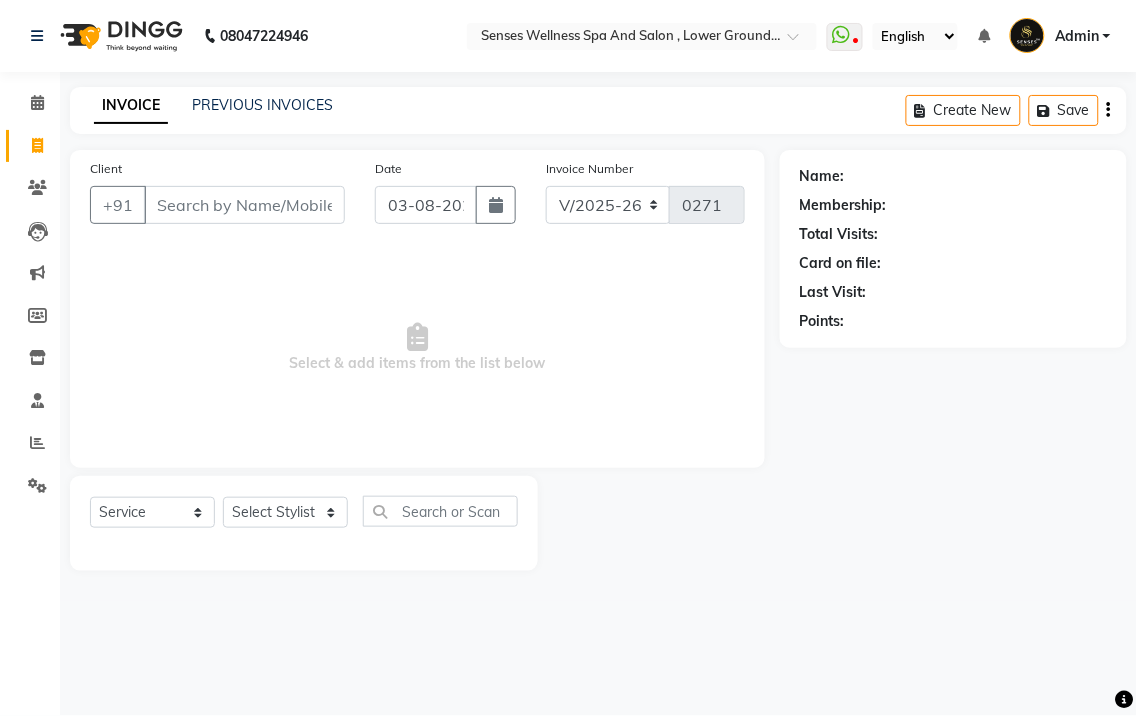 click on "Client" at bounding box center [244, 205] 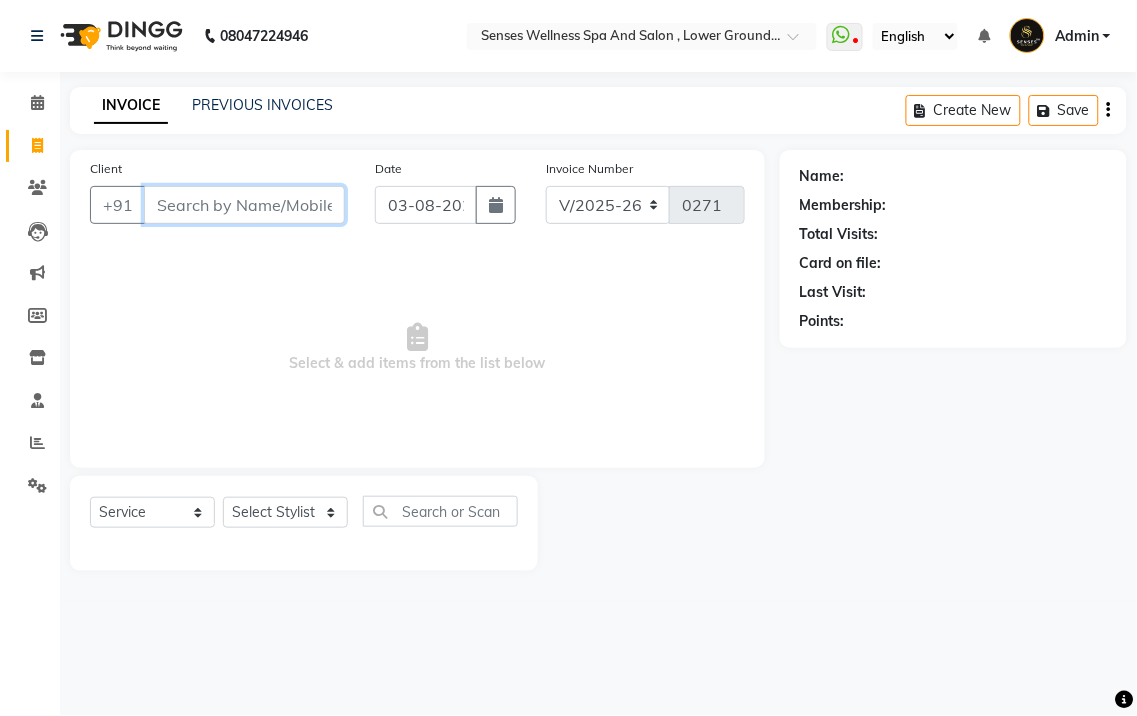 click on "Client" at bounding box center [244, 205] 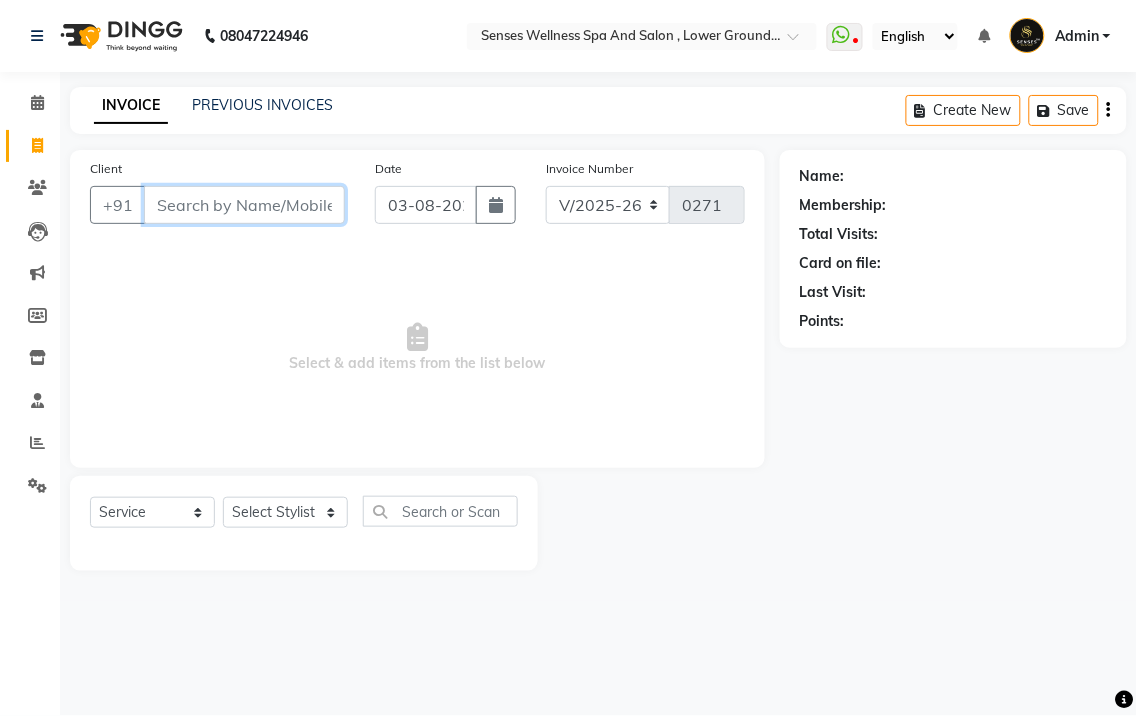 click on "Client" at bounding box center (244, 205) 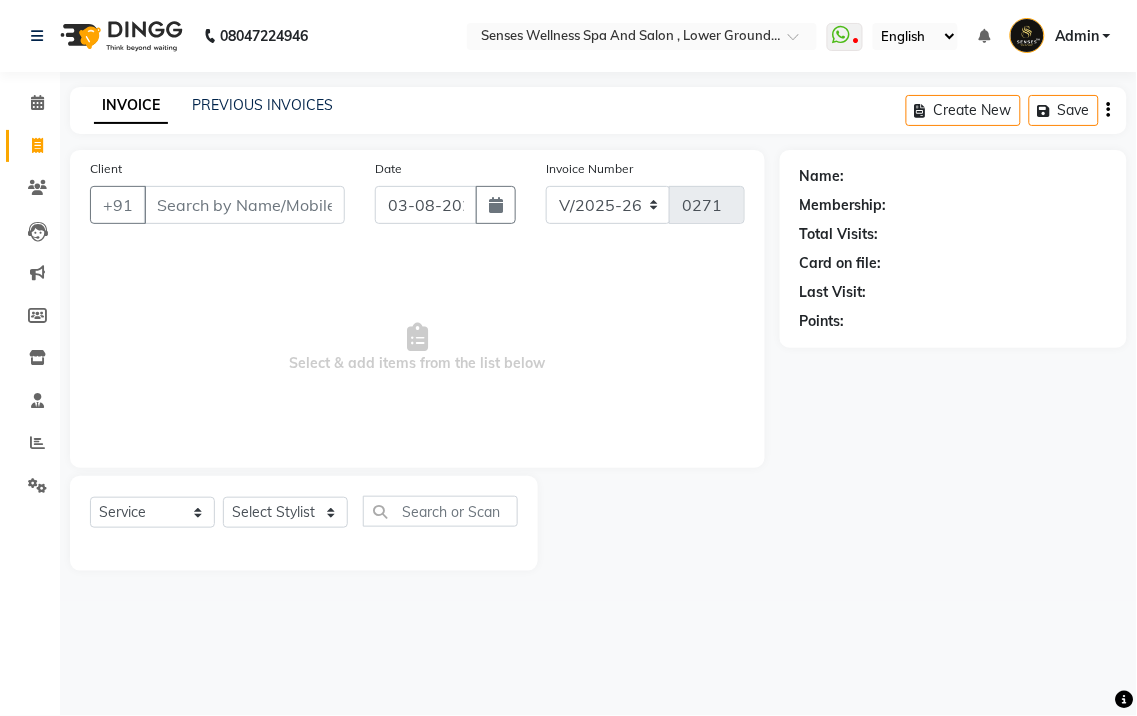 drag, startPoint x: 424, startPoint y: 13, endPoint x: 362, endPoint y: 27, distance: 63.560993 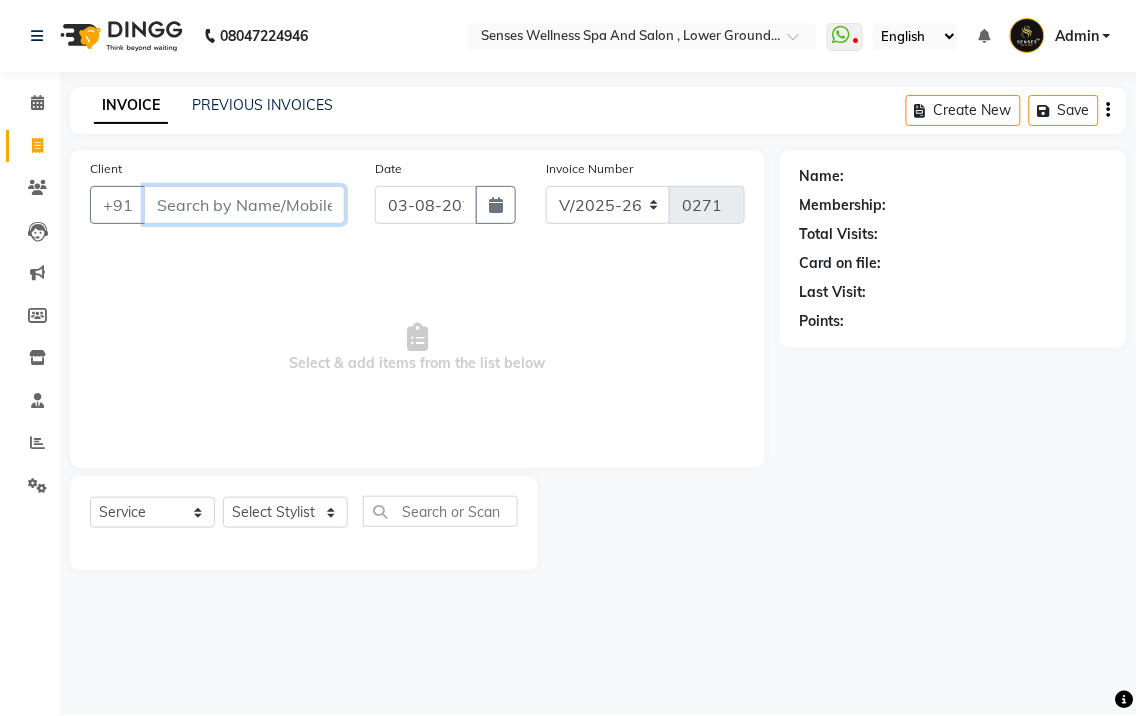 click on "Client" at bounding box center (244, 205) 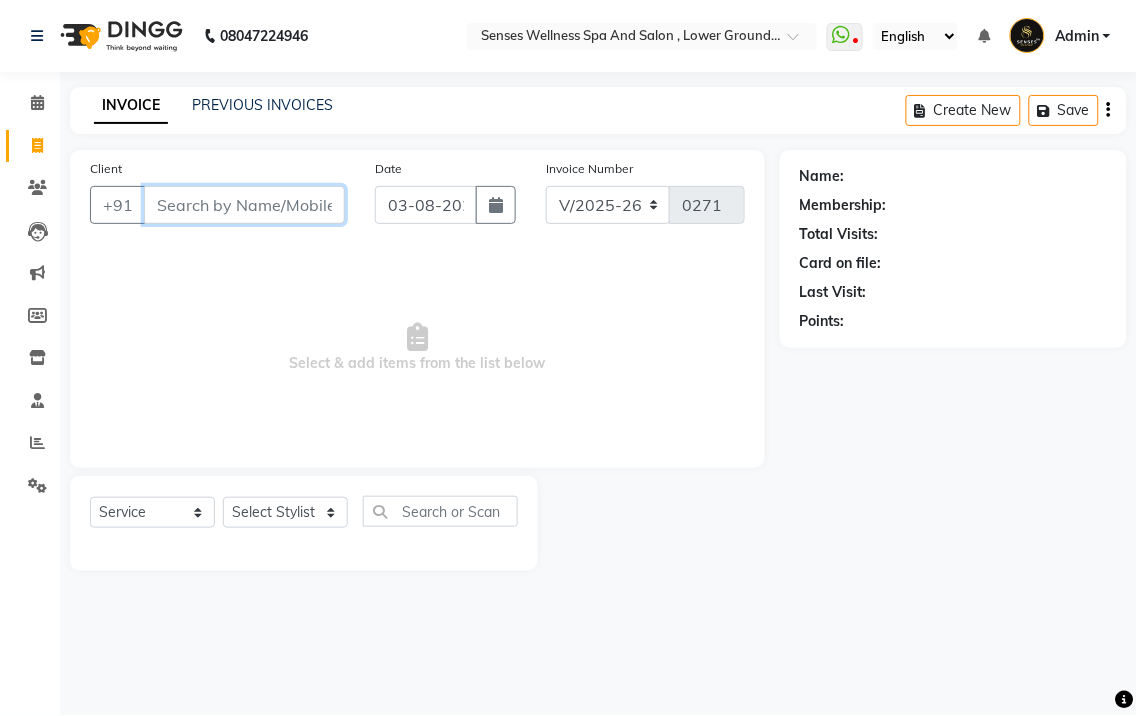click on "Client" at bounding box center [244, 205] 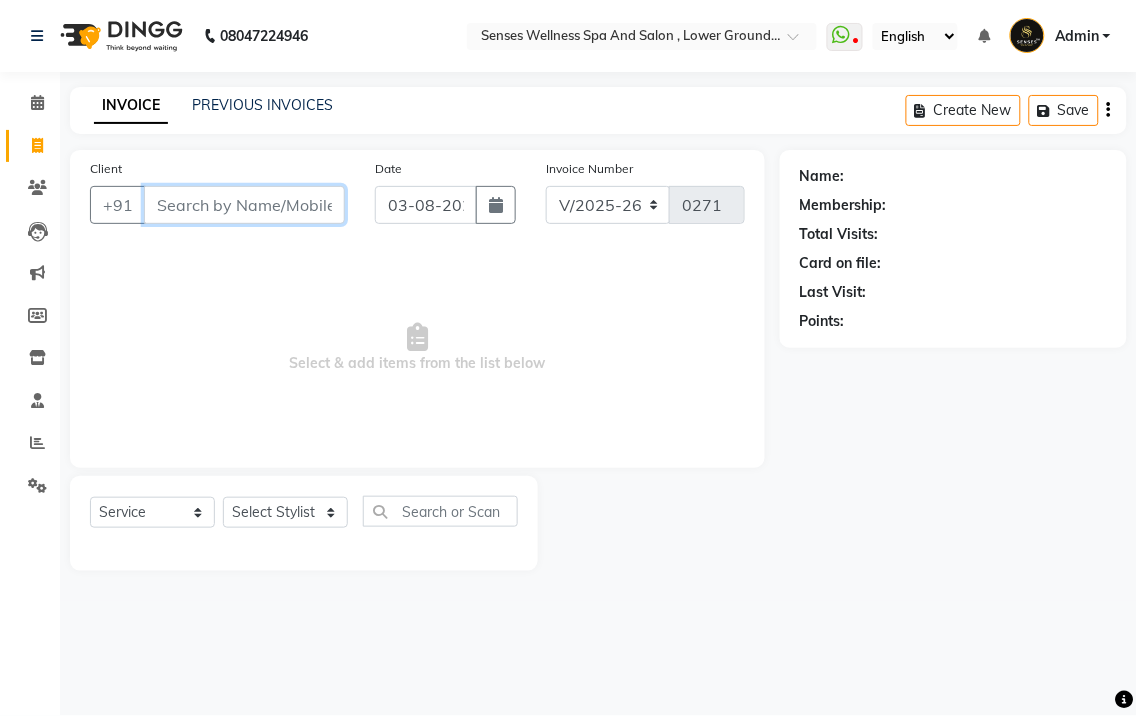 click on "Client" at bounding box center (244, 205) 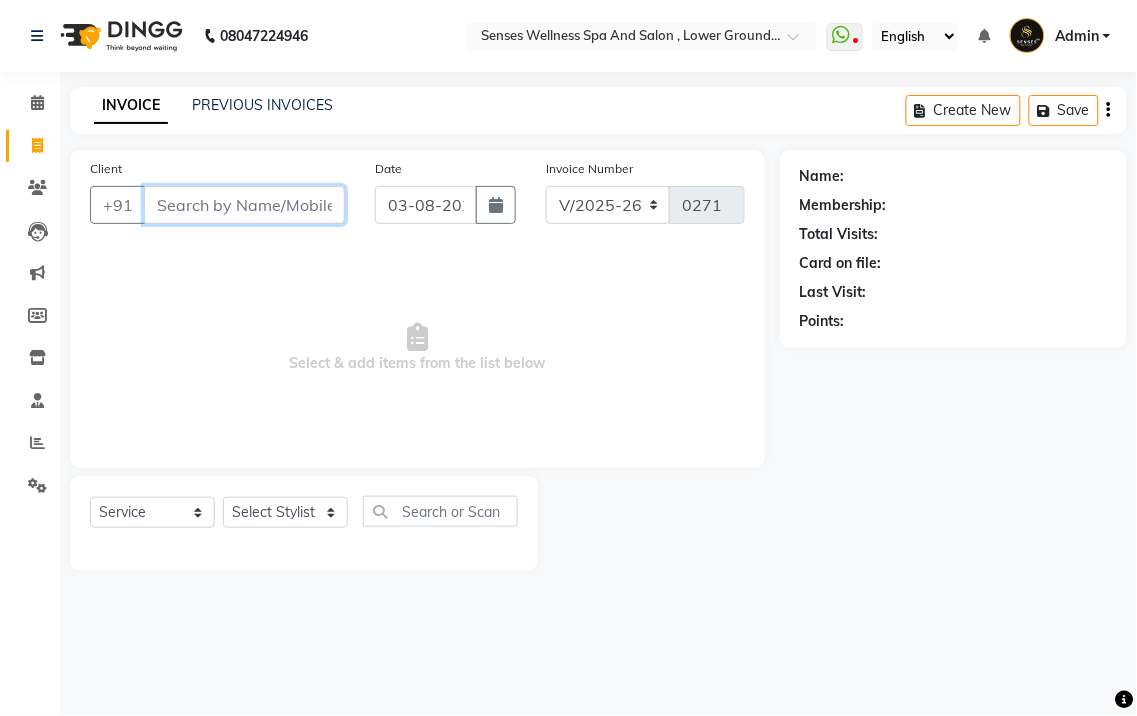 click on "Client" at bounding box center [244, 205] 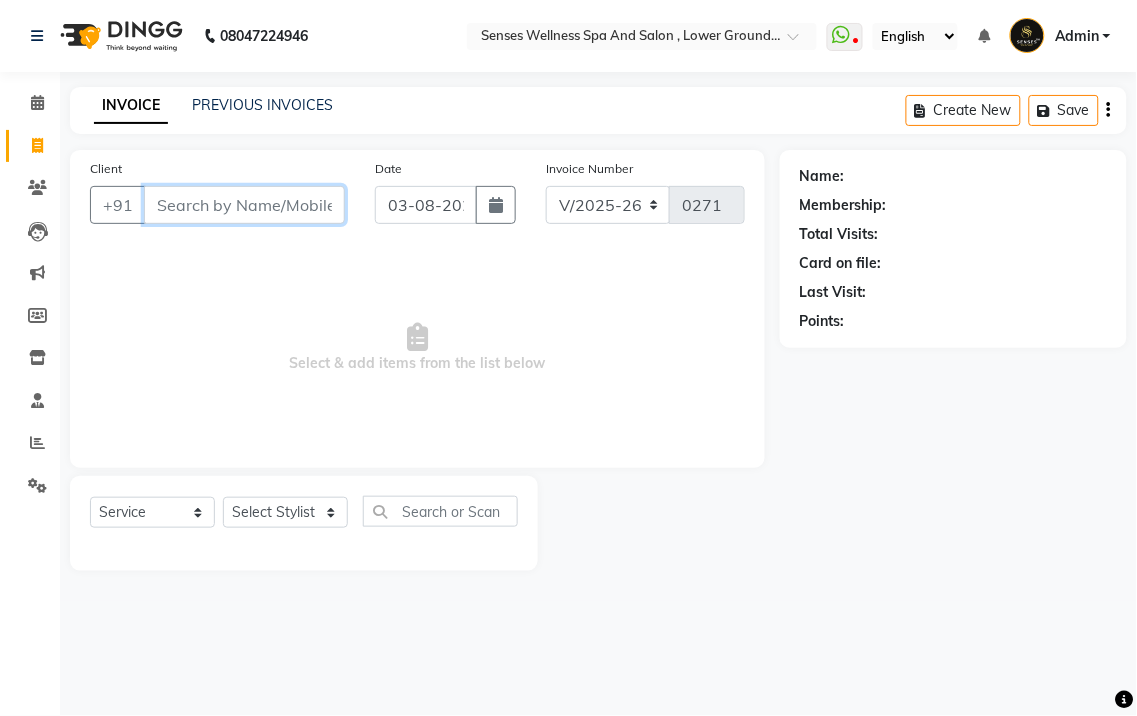 click on "+91" 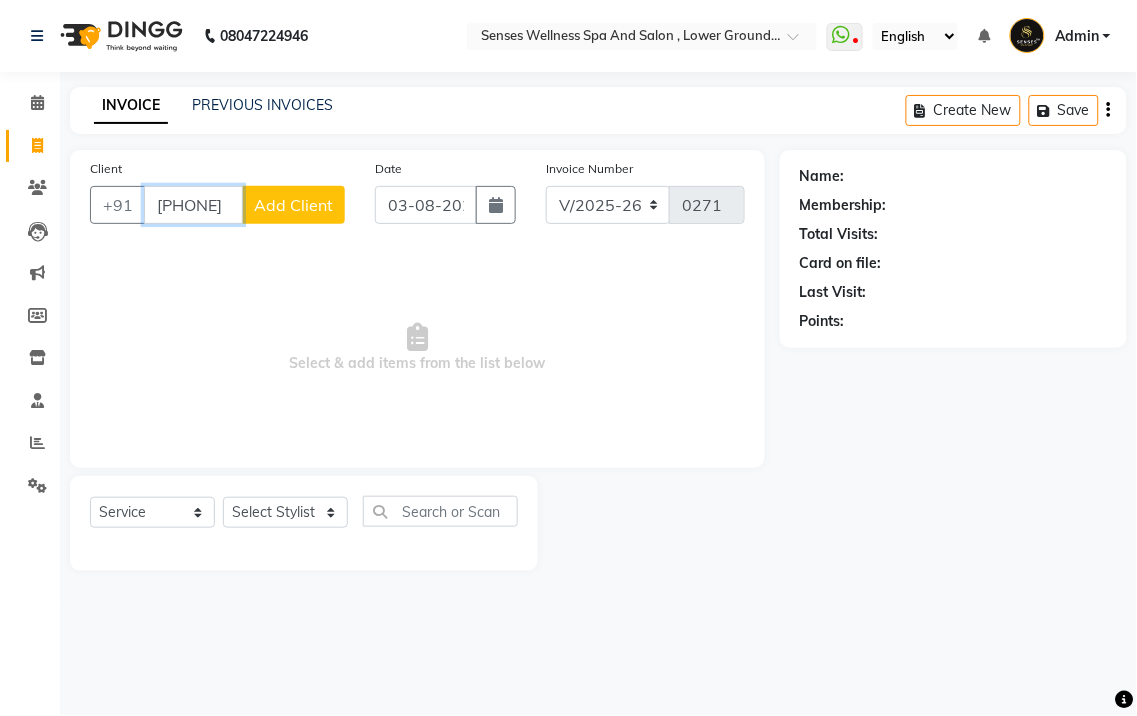 type on "[PHONE]" 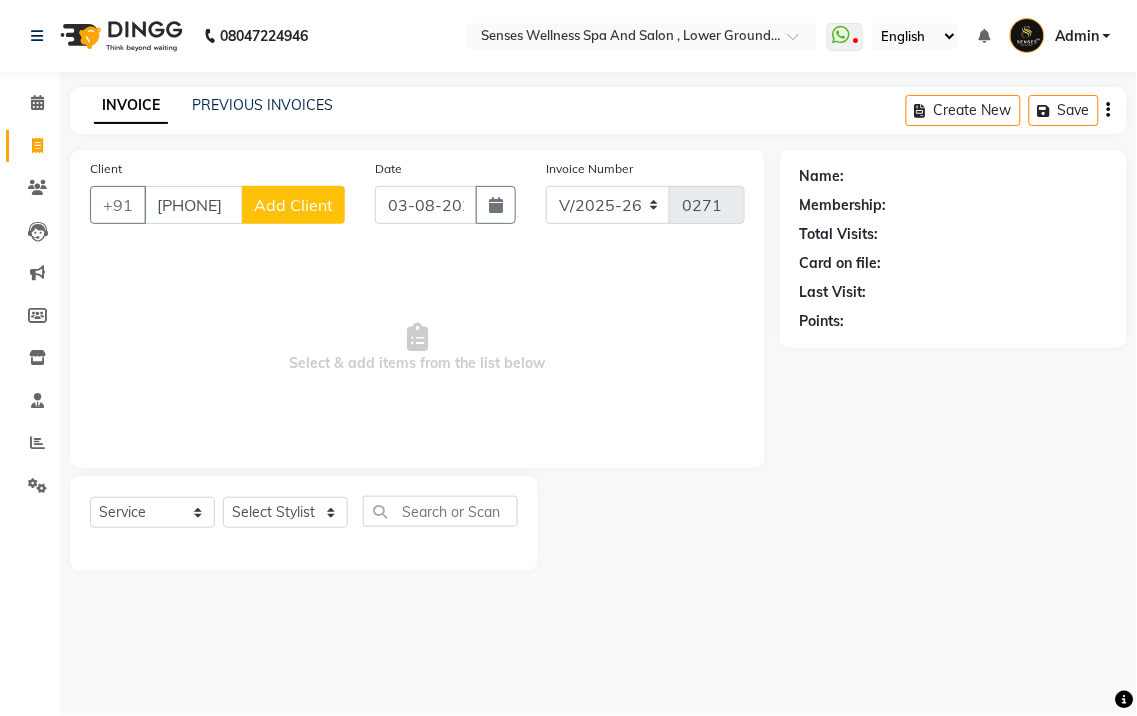 click on "Add Client" 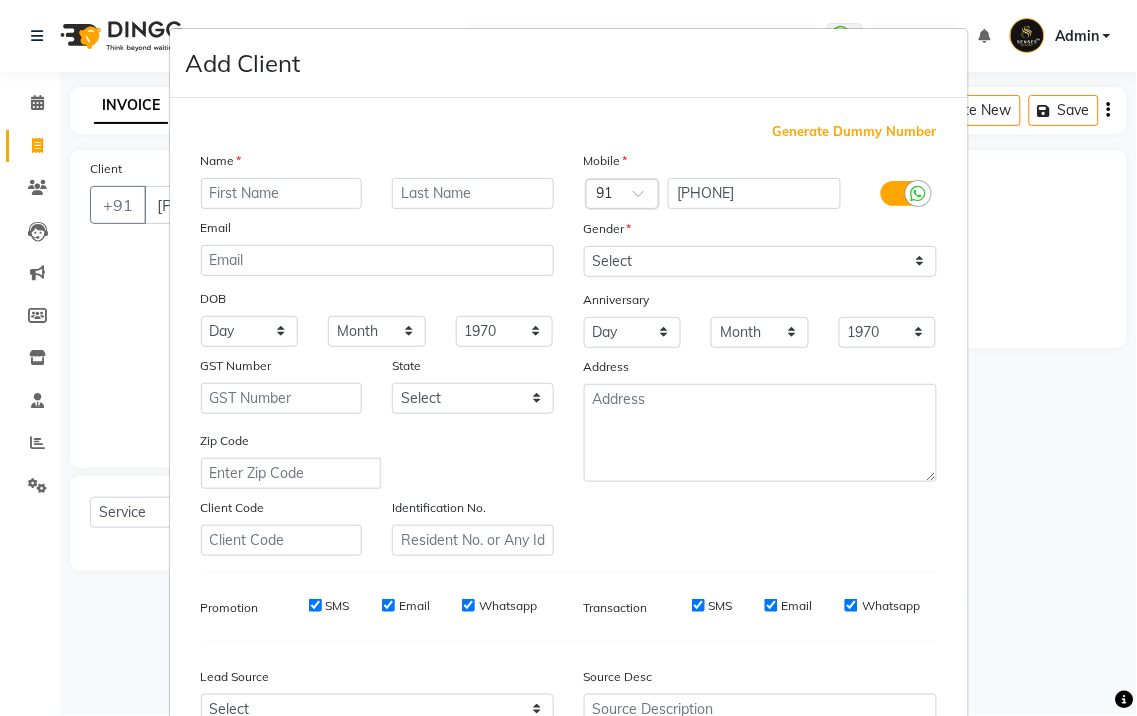 click at bounding box center (282, 193) 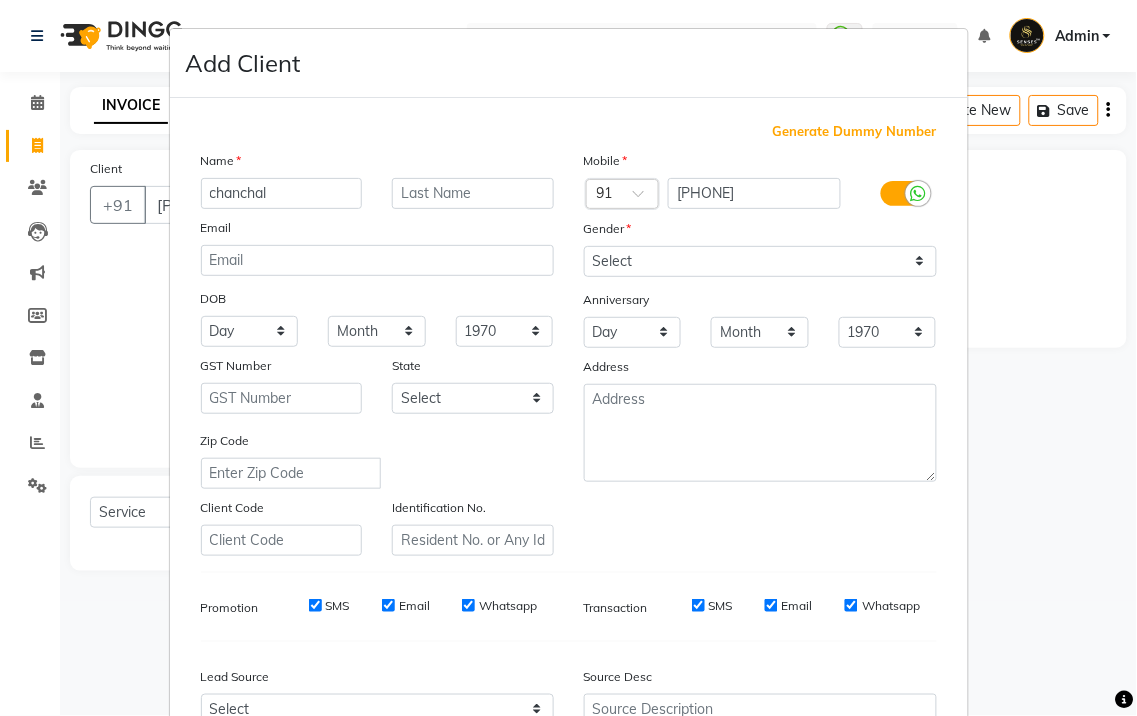 type on "chanchal" 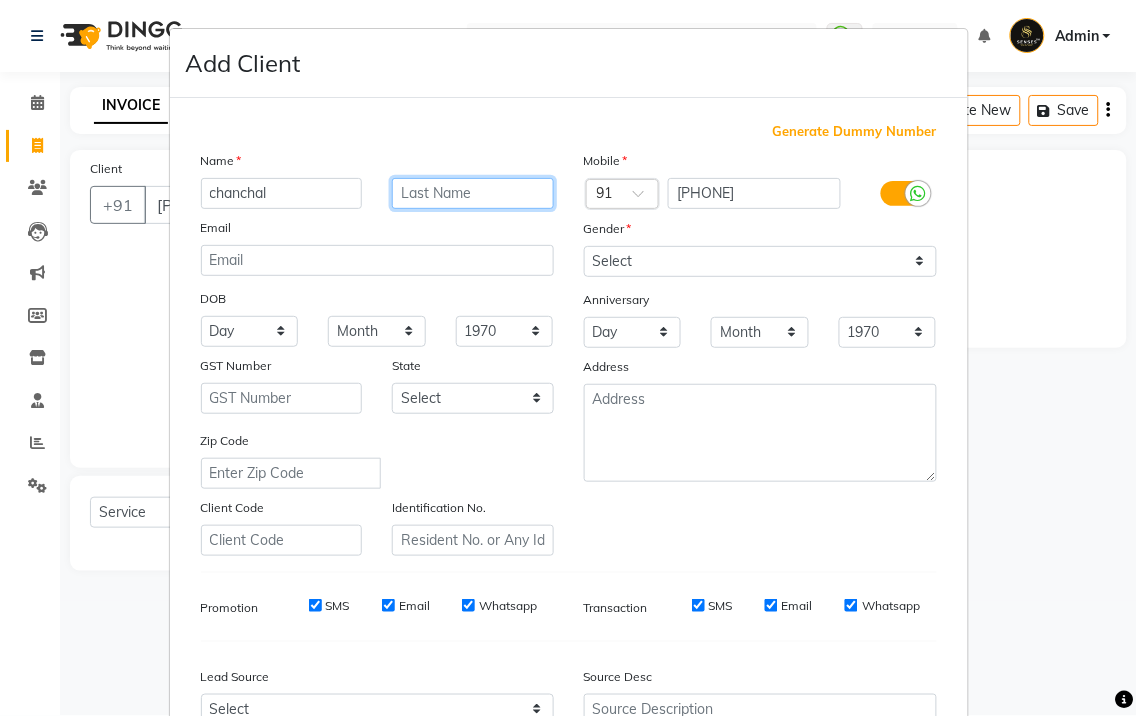 click at bounding box center (473, 193) 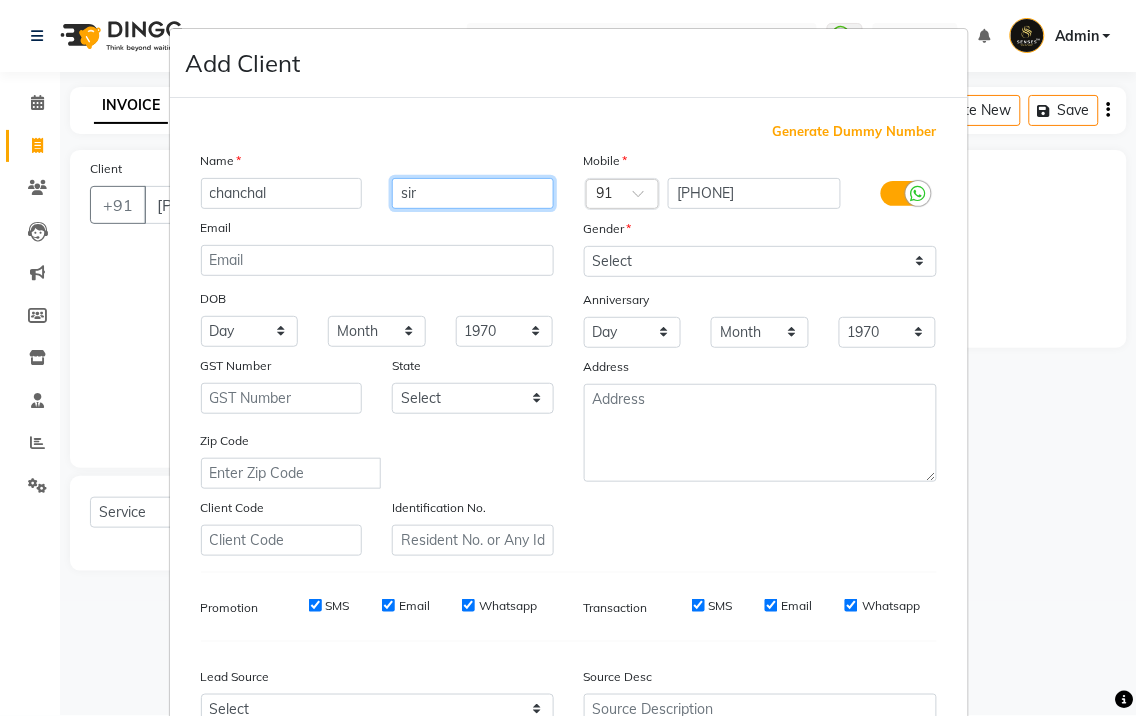 type on "sir" 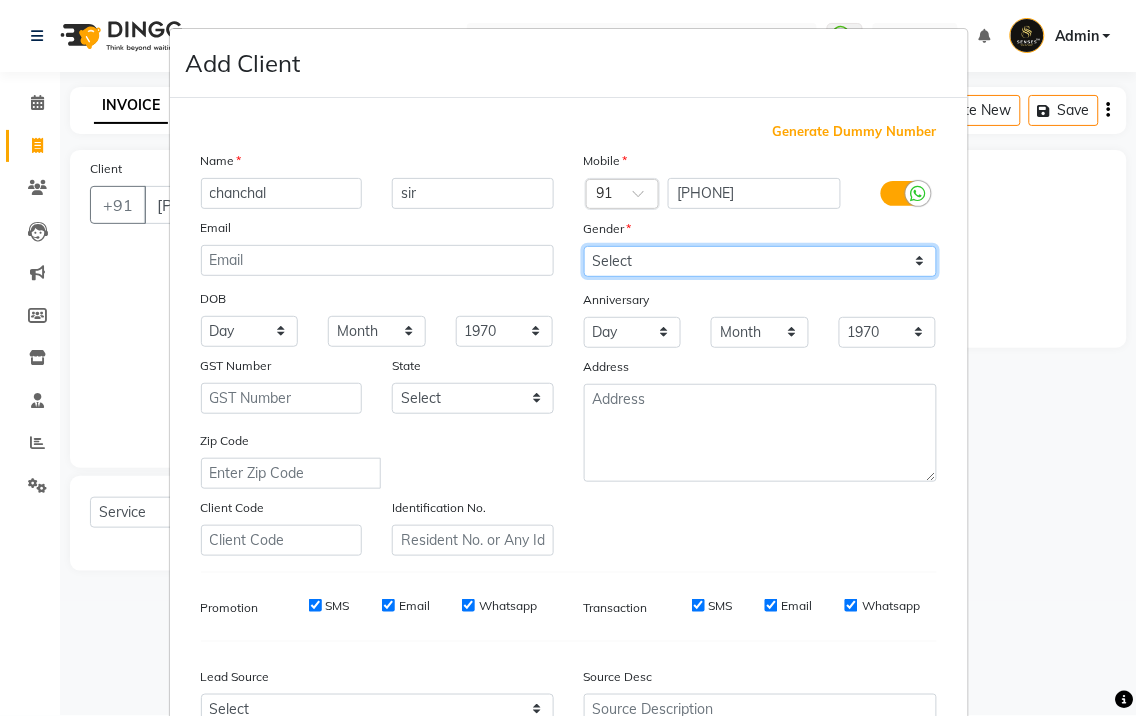 drag, startPoint x: 690, startPoint y: 257, endPoint x: 685, endPoint y: 267, distance: 11.18034 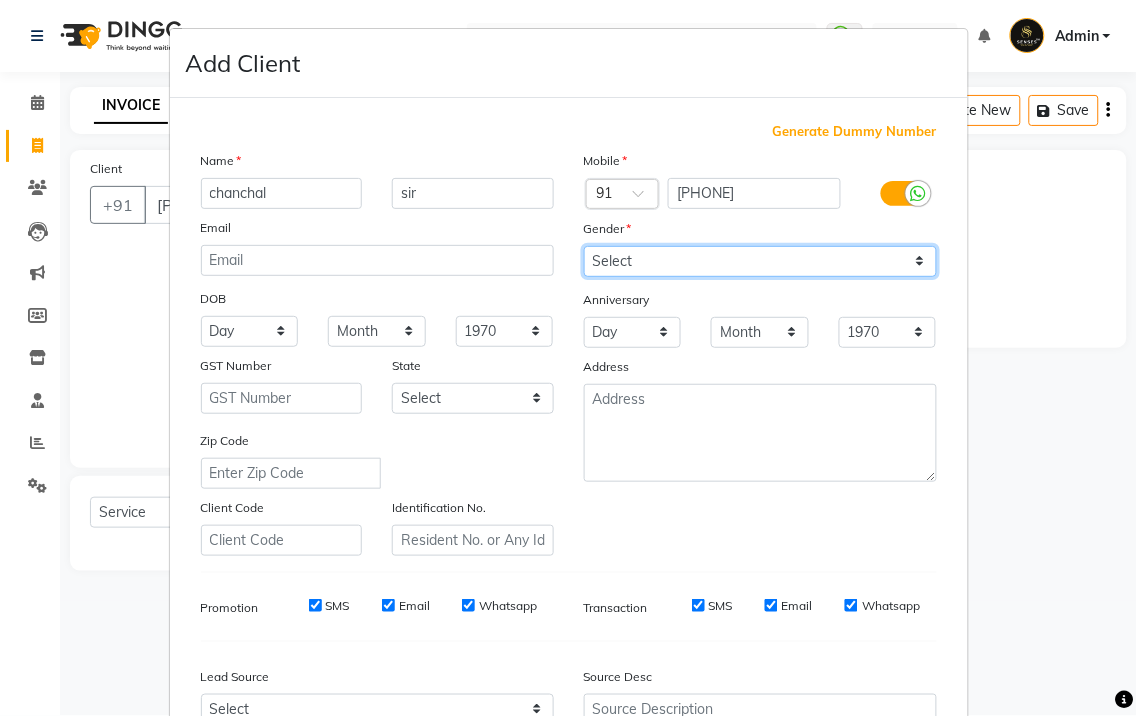 select on "female" 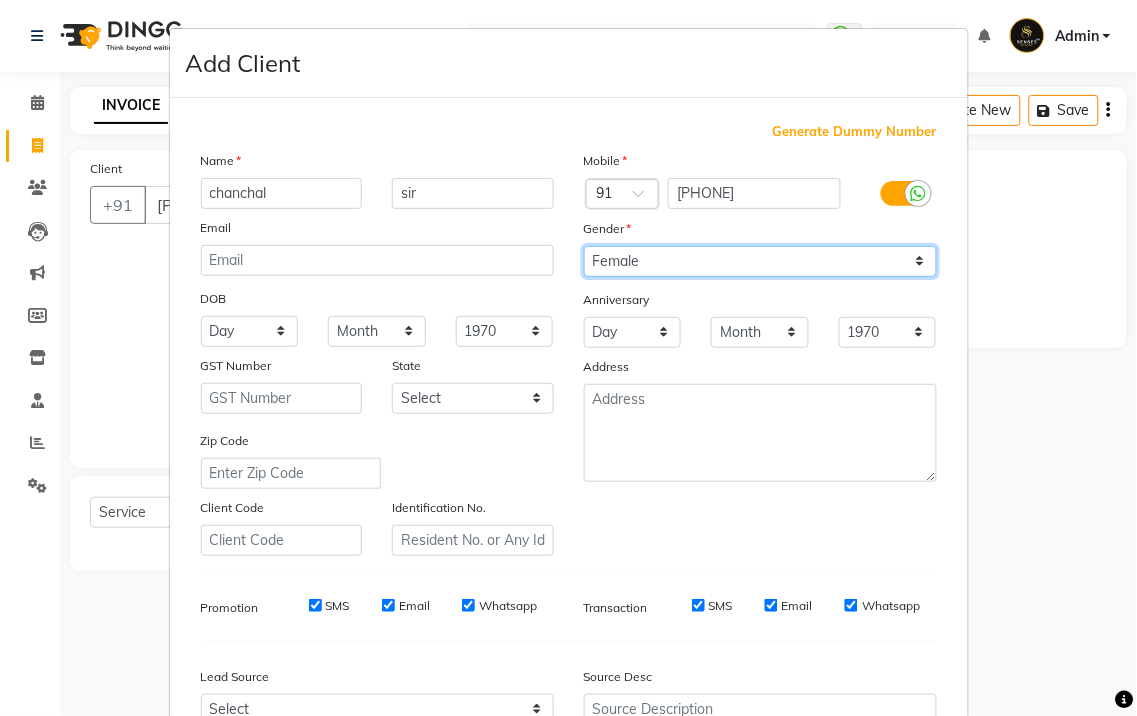 click on "Select Male Female Other Prefer Not To Say" at bounding box center (760, 261) 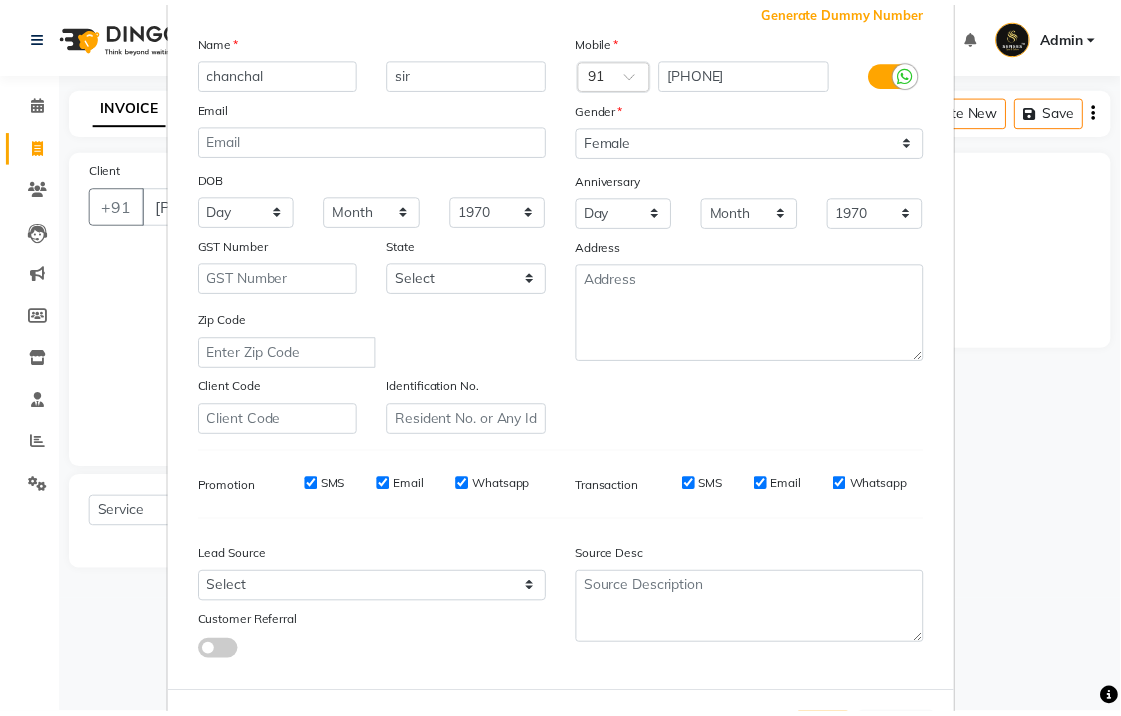 scroll, scrollTop: 207, scrollLeft: 0, axis: vertical 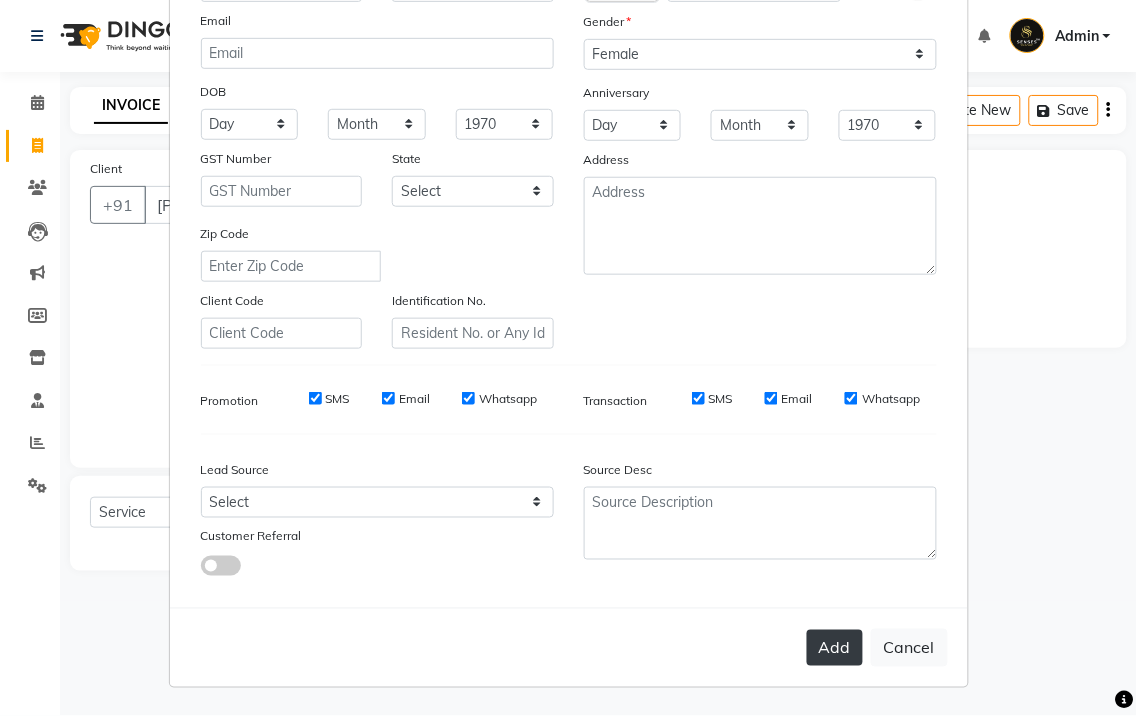 click on "Add" at bounding box center [835, 648] 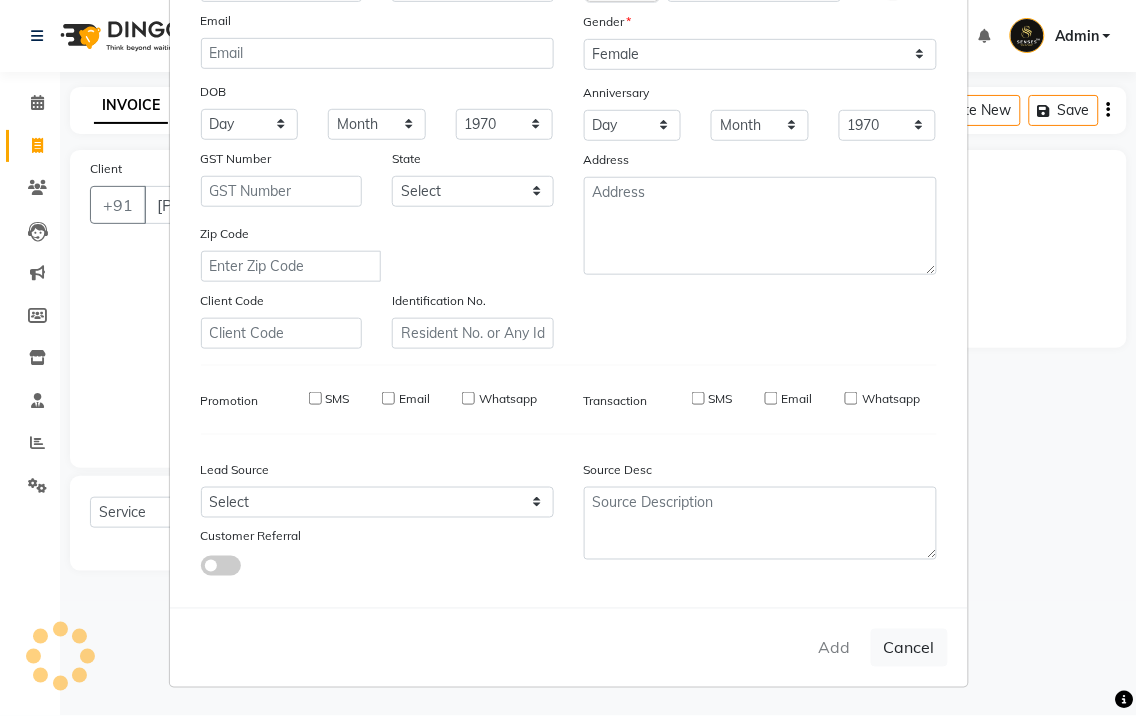 type 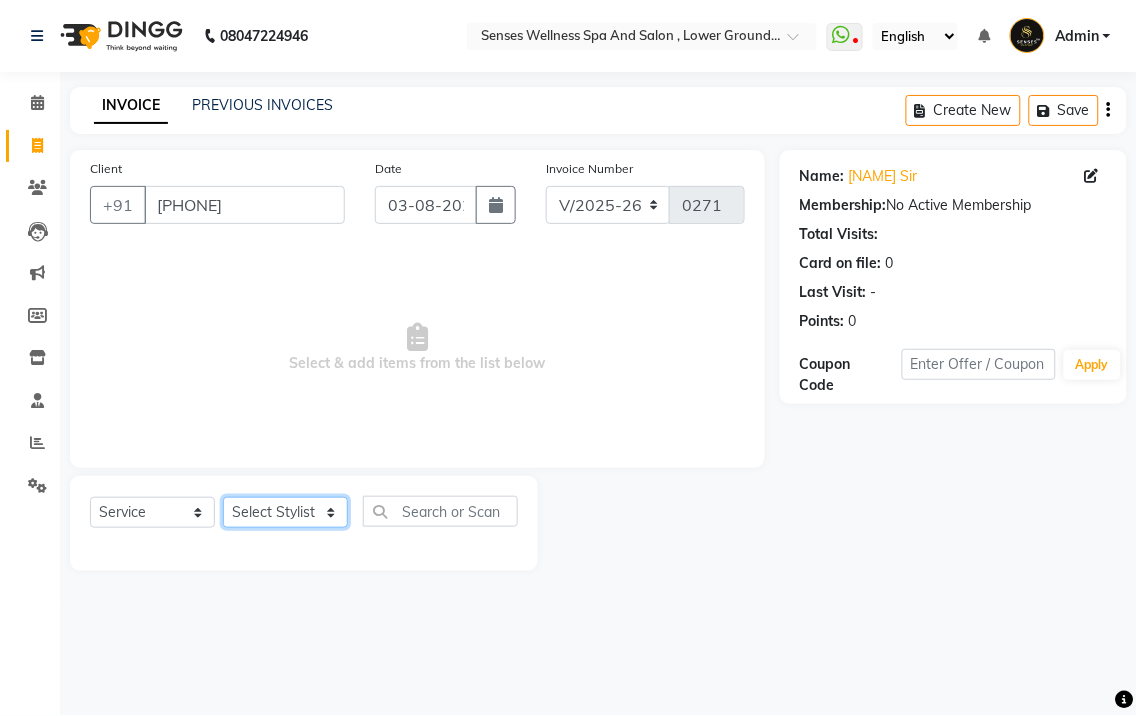 click on "Select Stylist BHARTI CHRISTY MERCY pankaj" 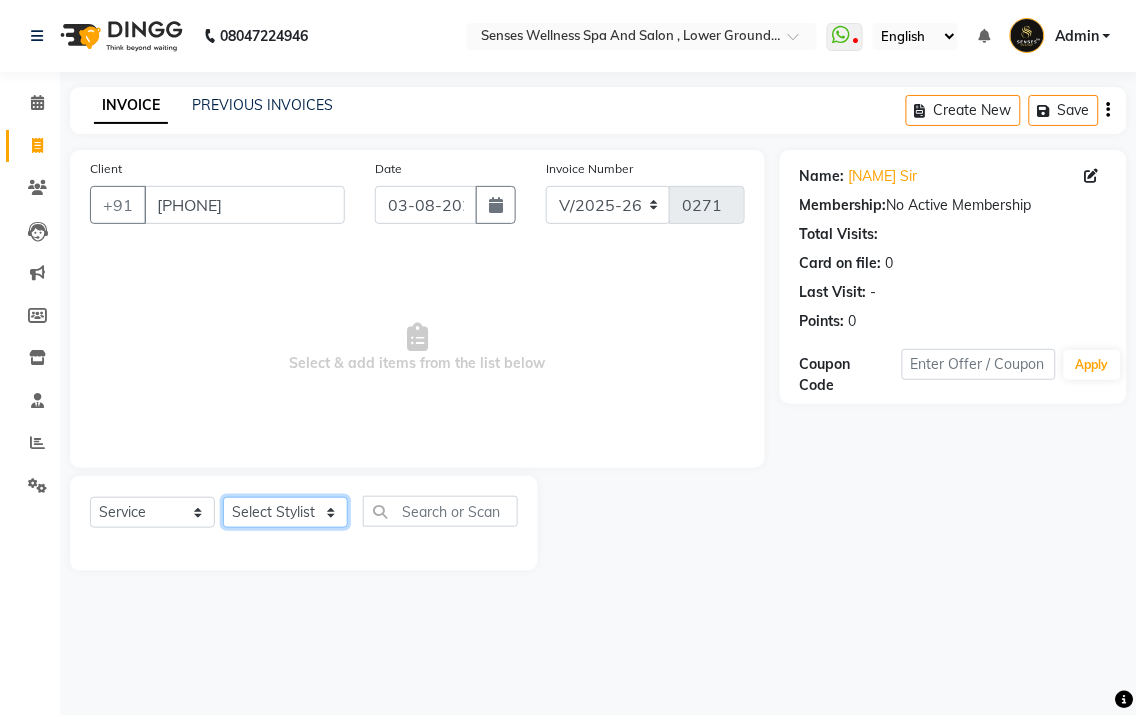 select on "76749" 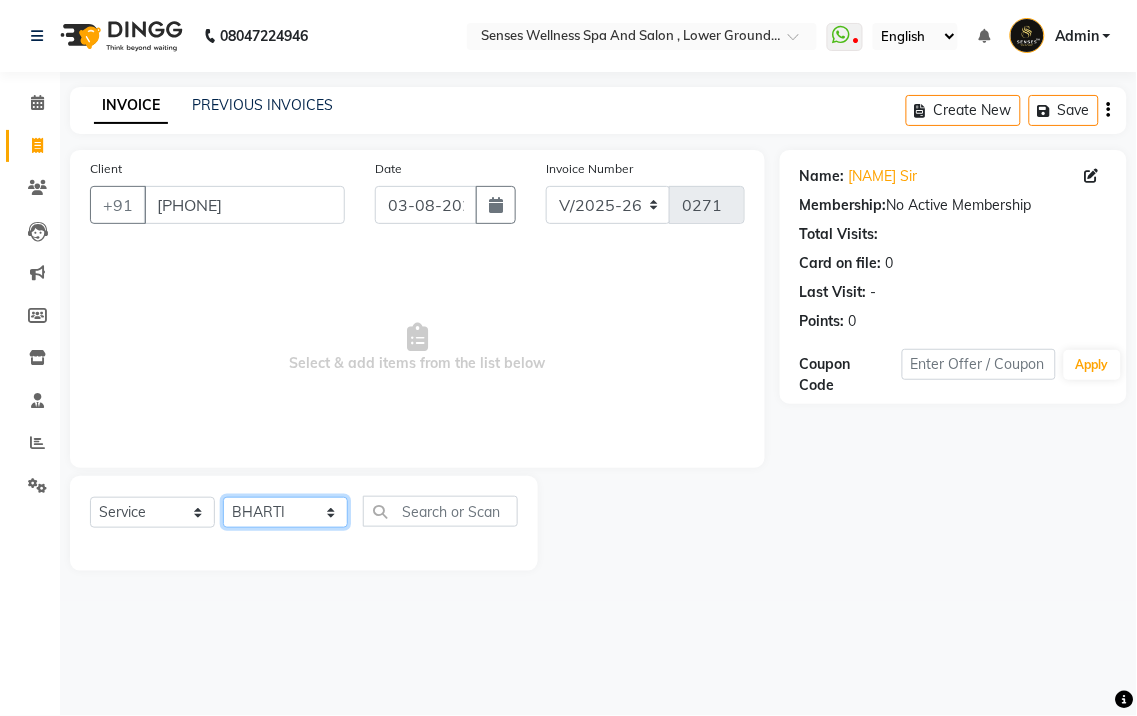 click on "Select Stylist BHARTI CHRISTY MERCY pankaj" 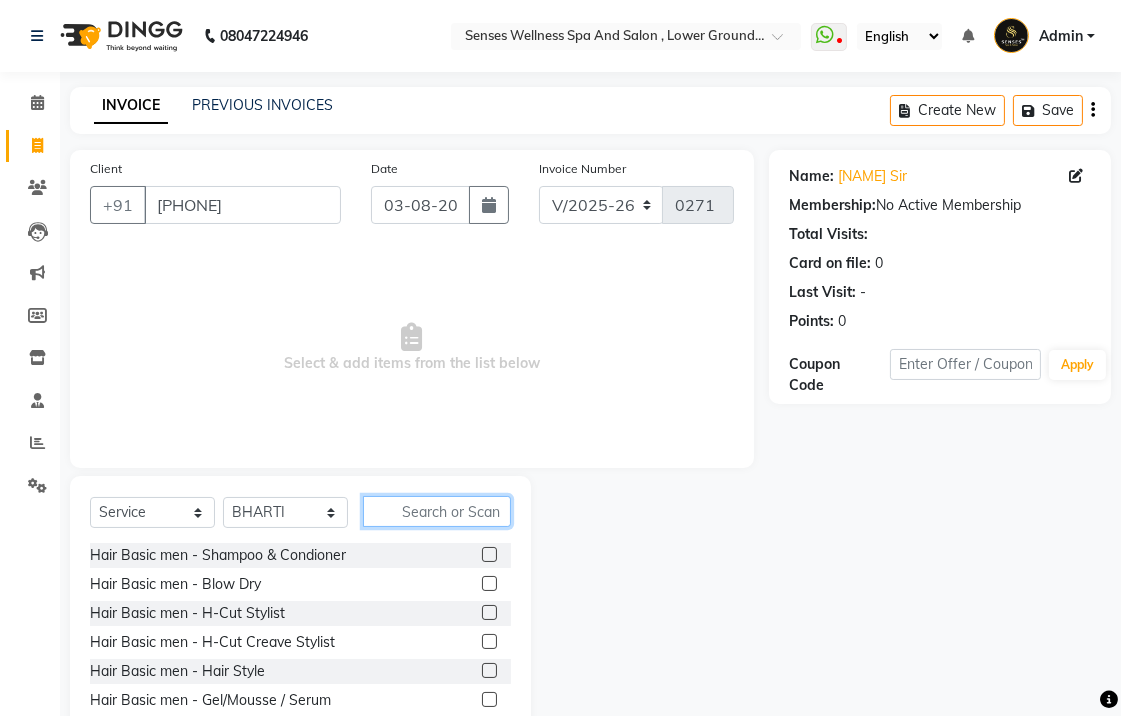 click 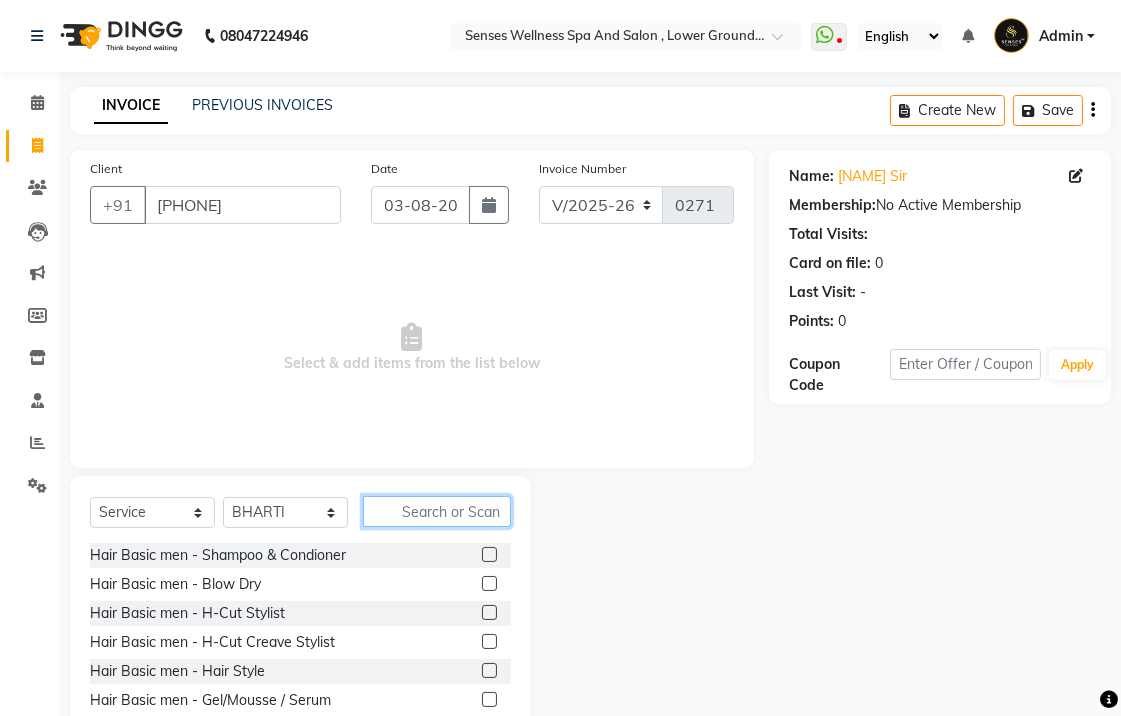 click 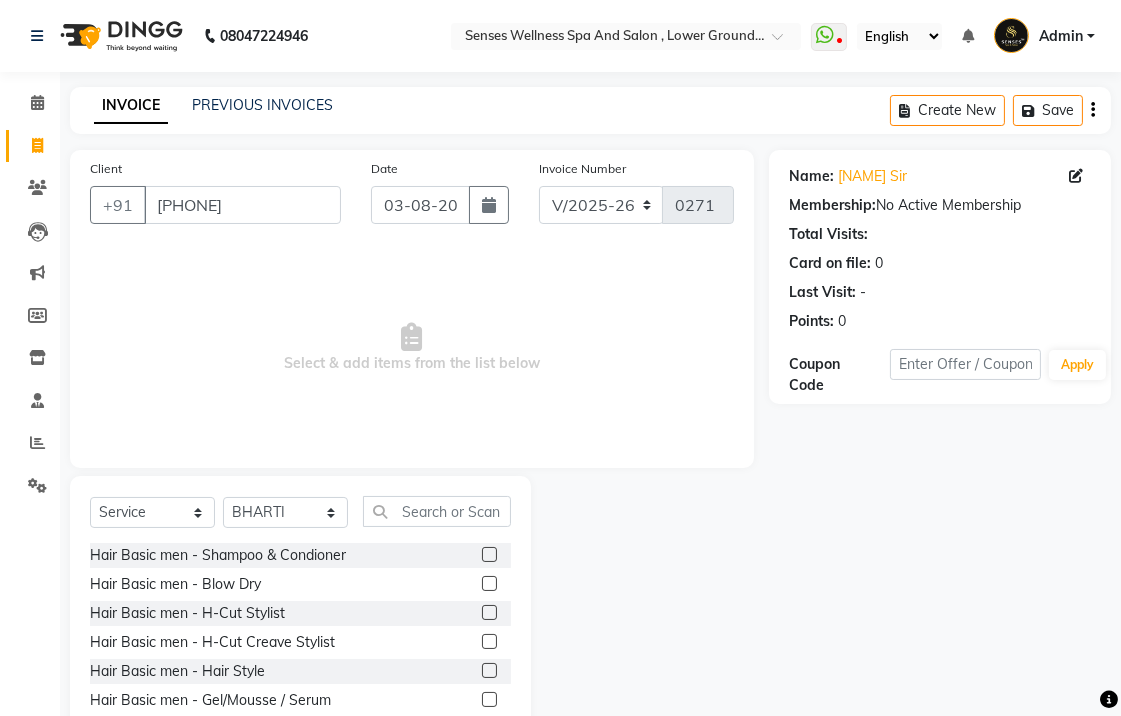 click on "Hair Basic men - Shampoo & Condioner" 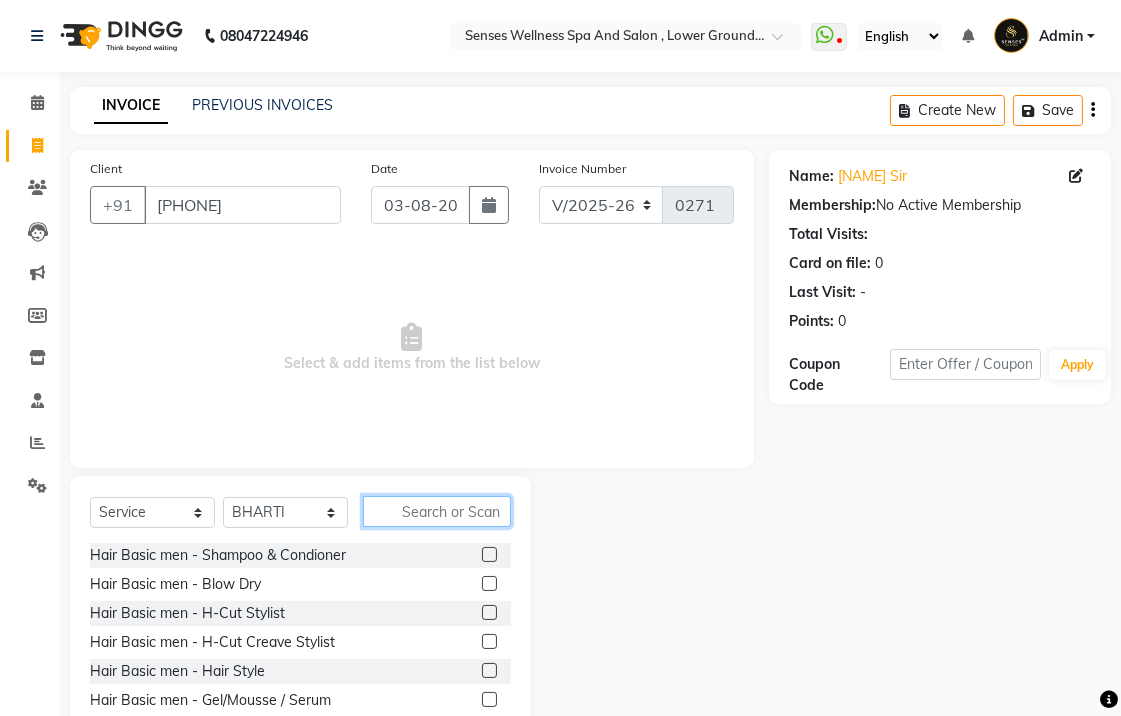 click 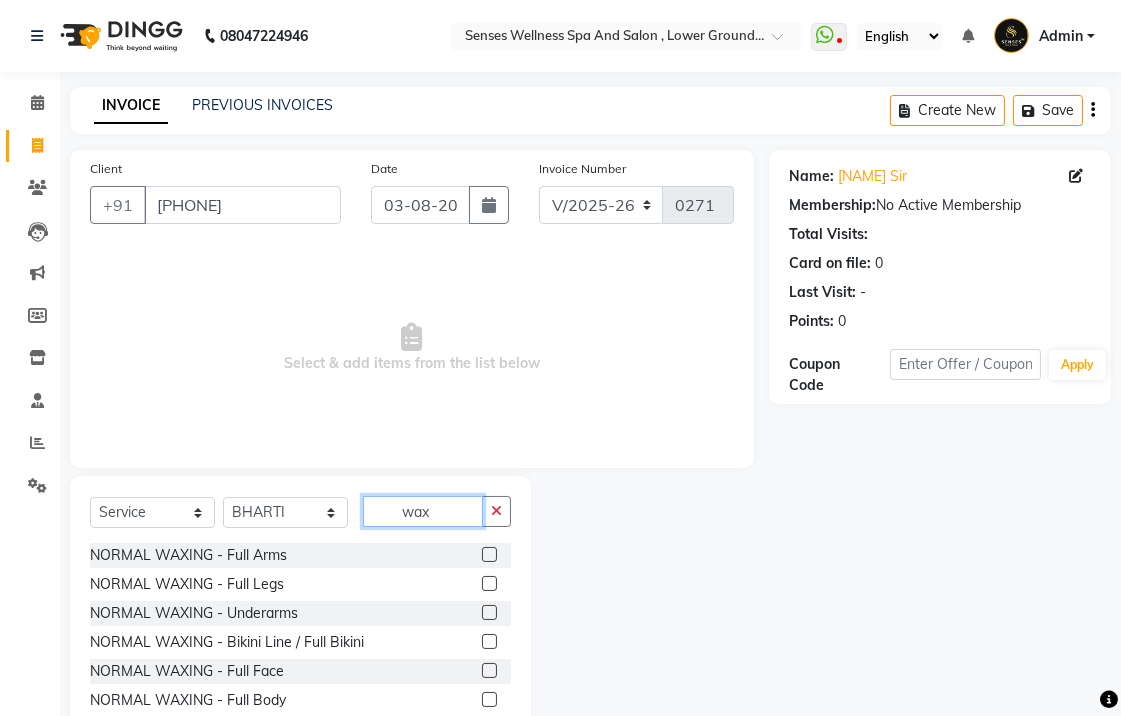 scroll, scrollTop: 84, scrollLeft: 0, axis: vertical 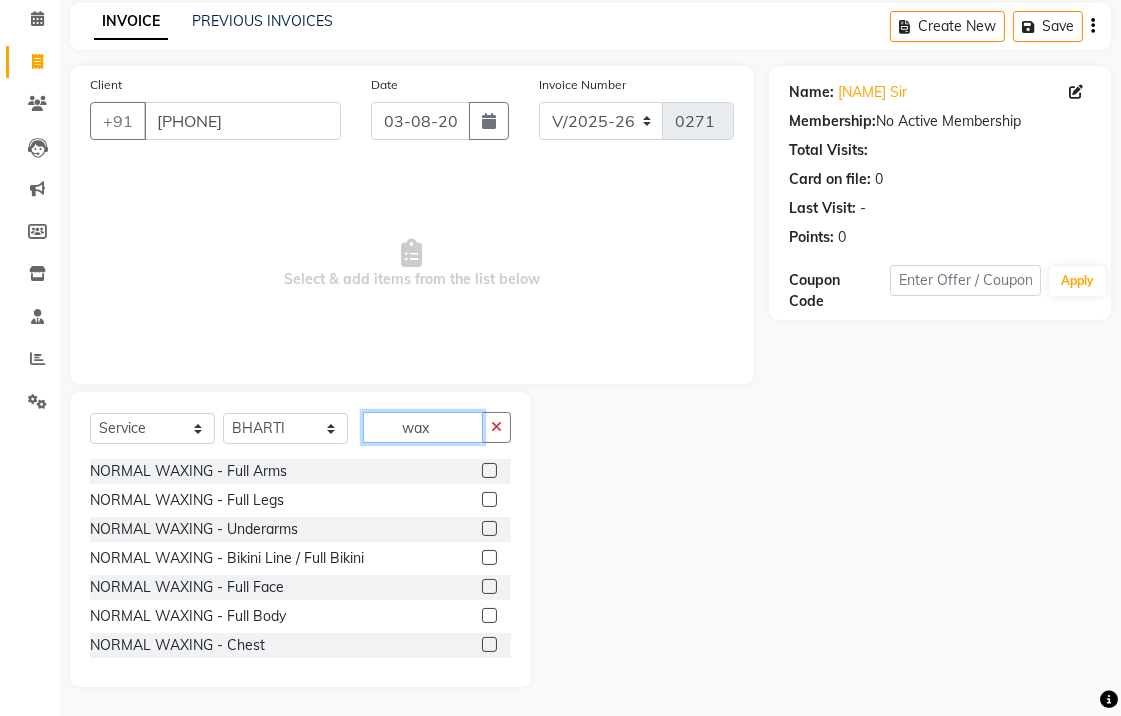 type on "wax" 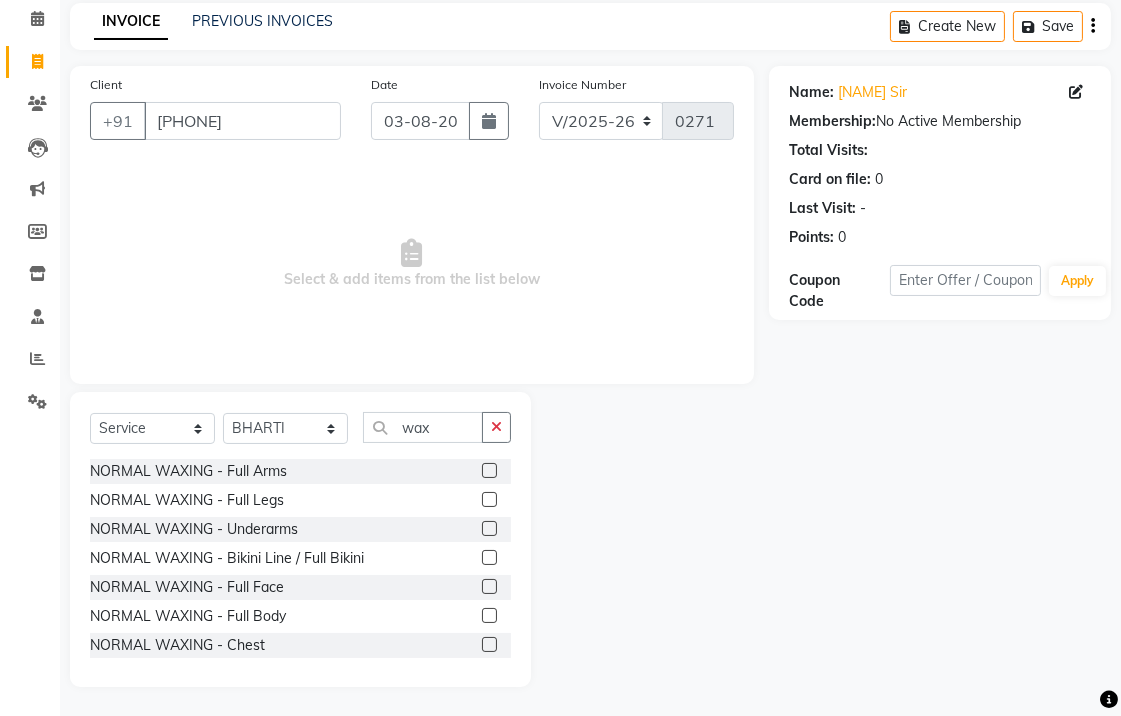 click 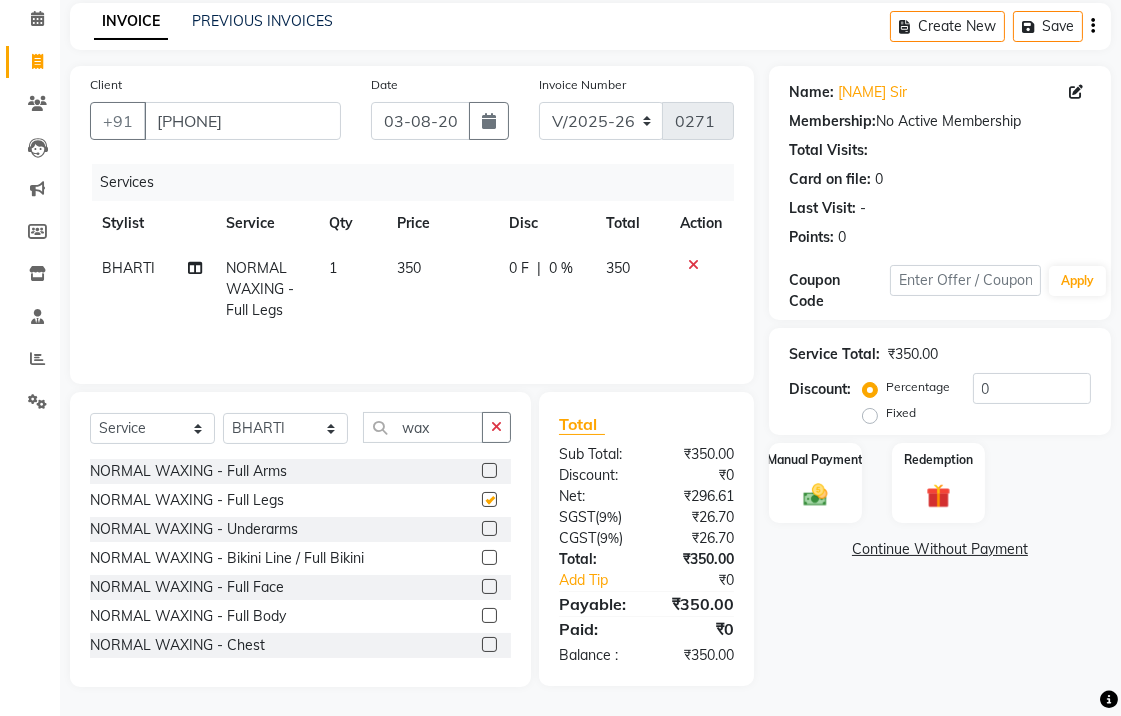checkbox on "false" 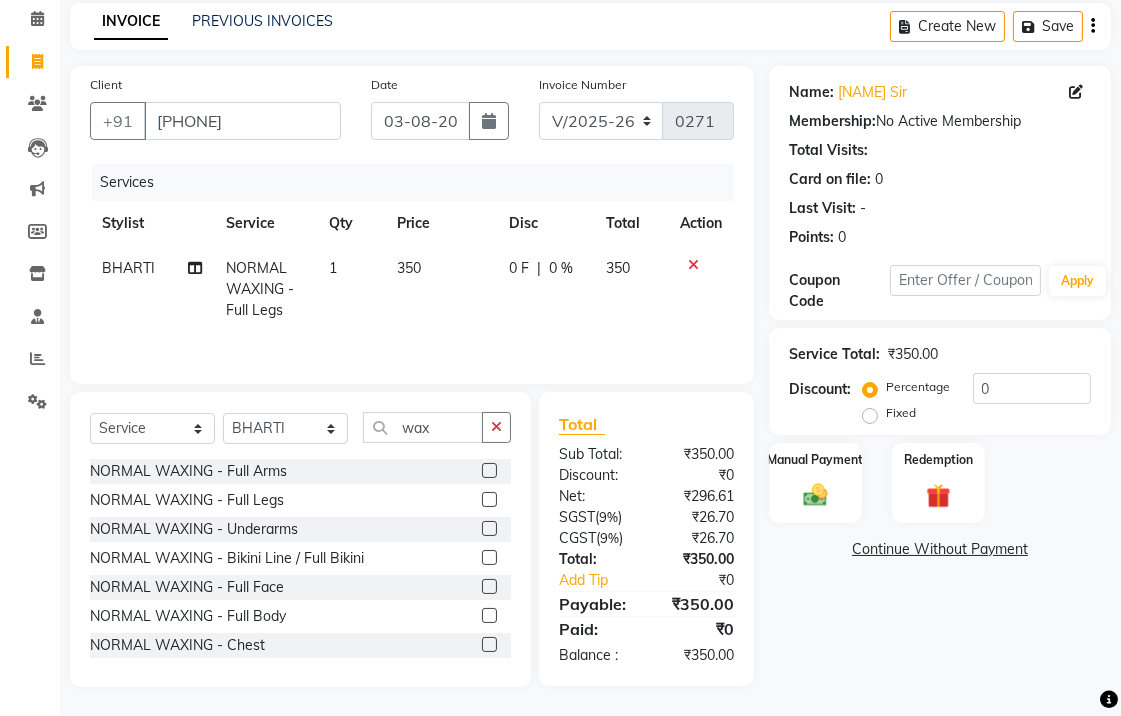 click 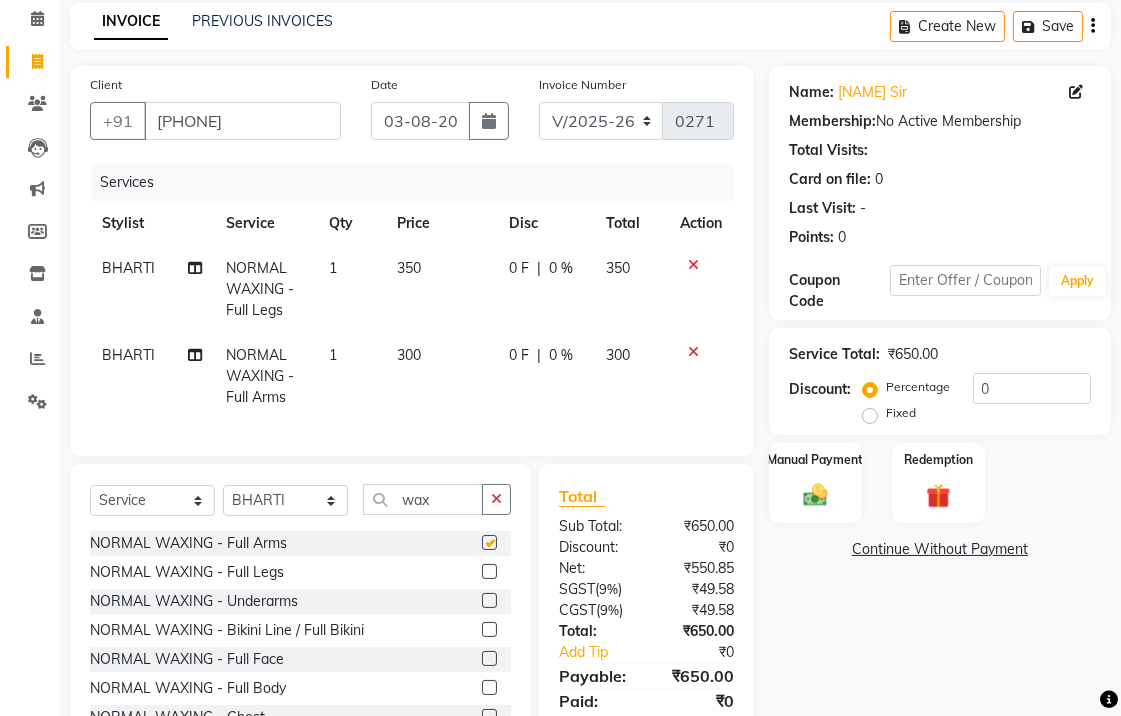checkbox on "false" 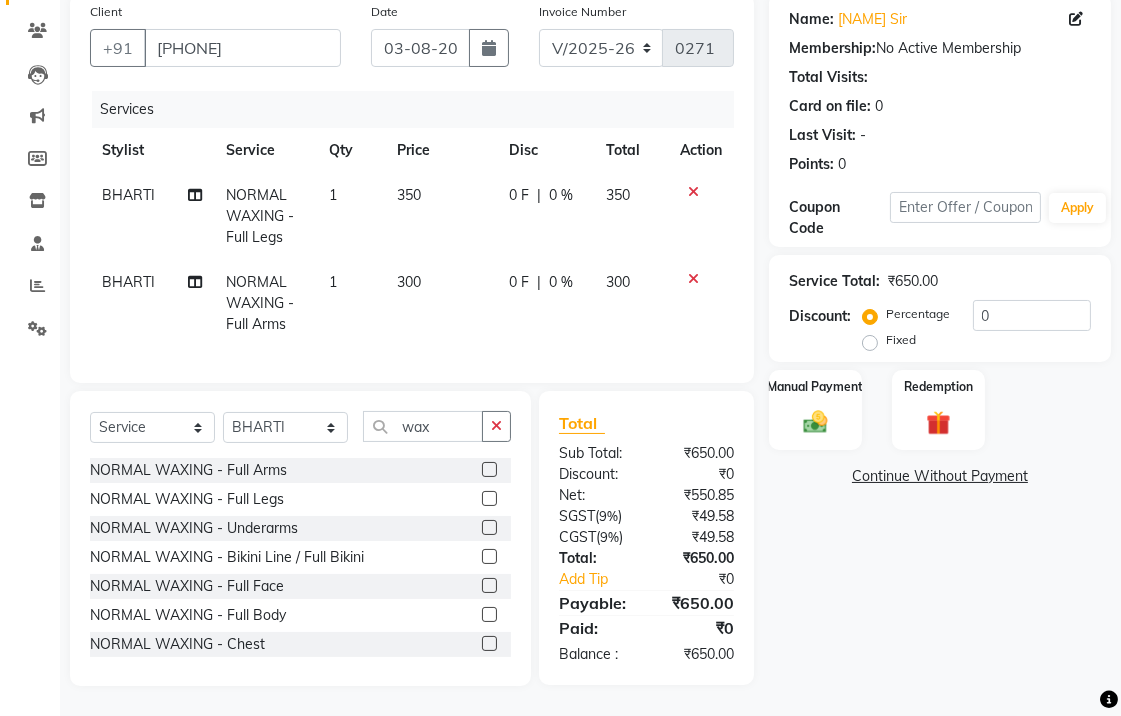 scroll, scrollTop: 172, scrollLeft: 0, axis: vertical 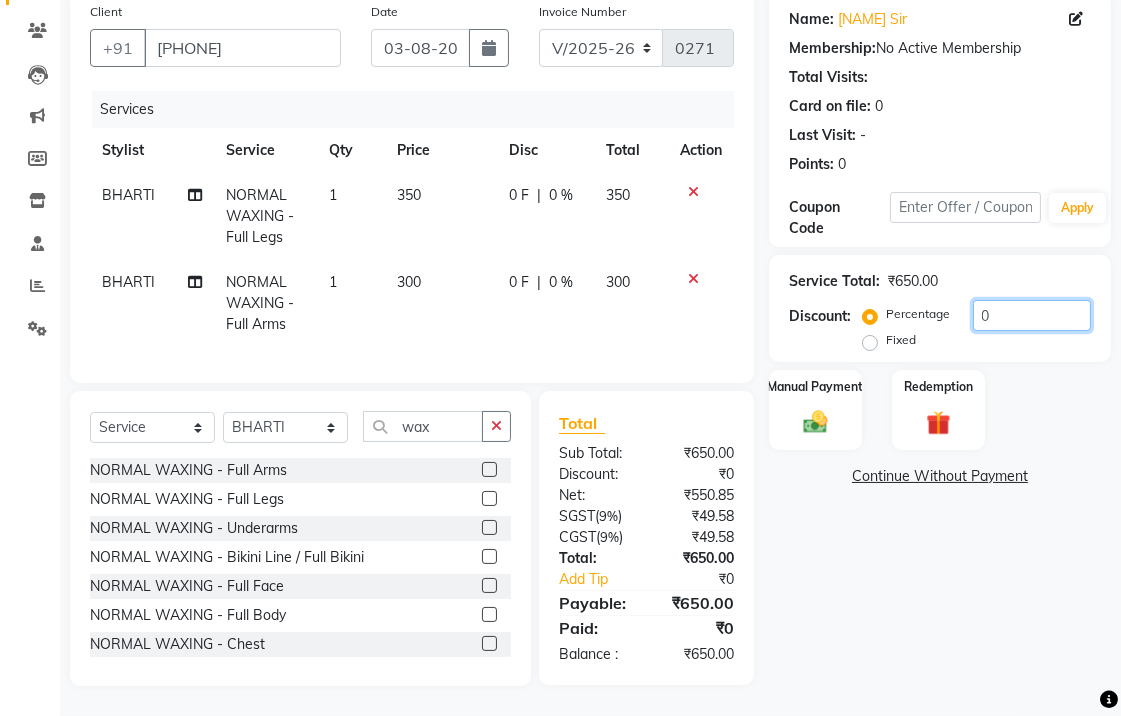 click on "0" 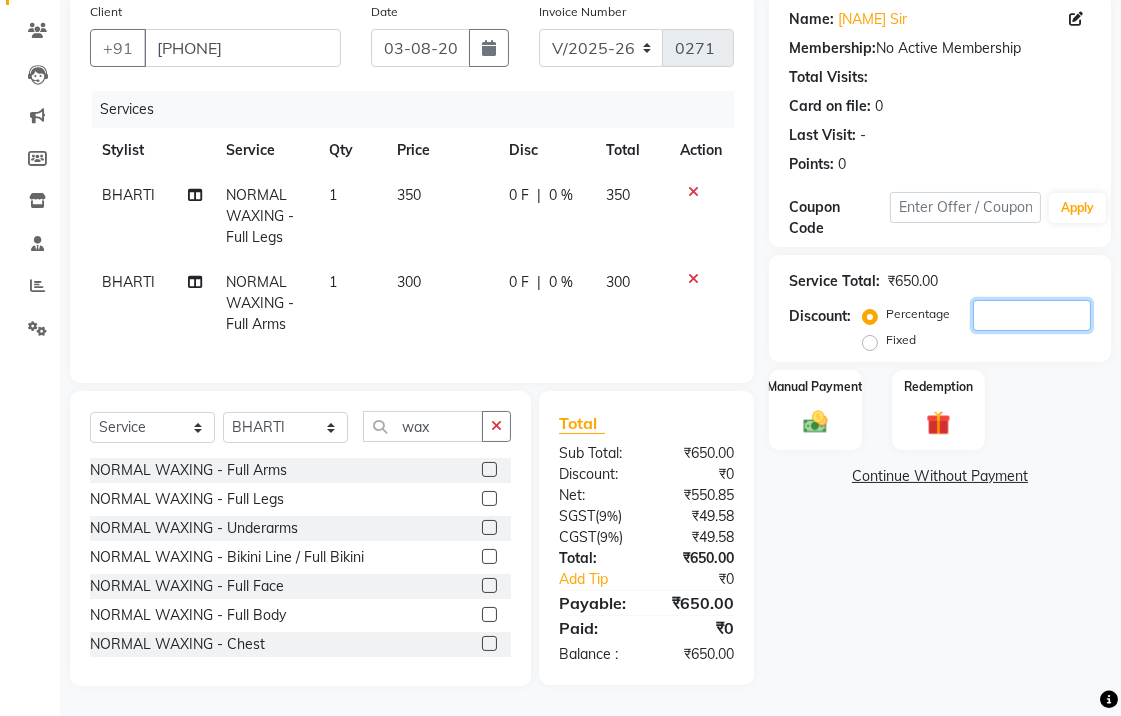type 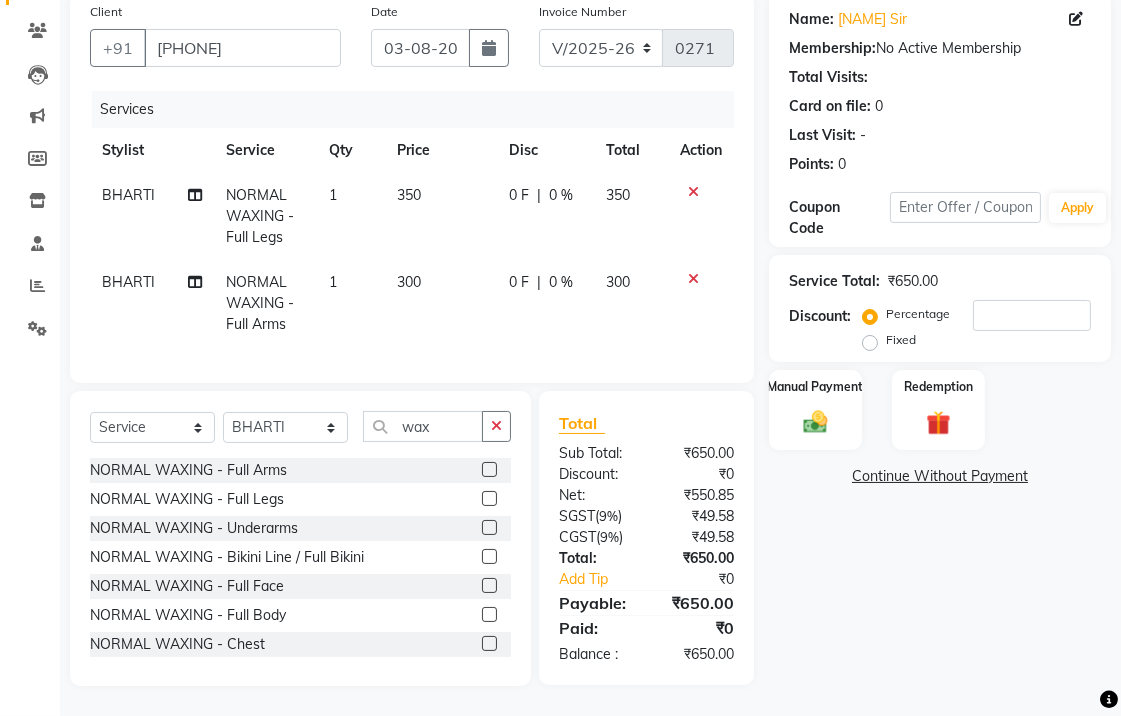 click on "Fixed" 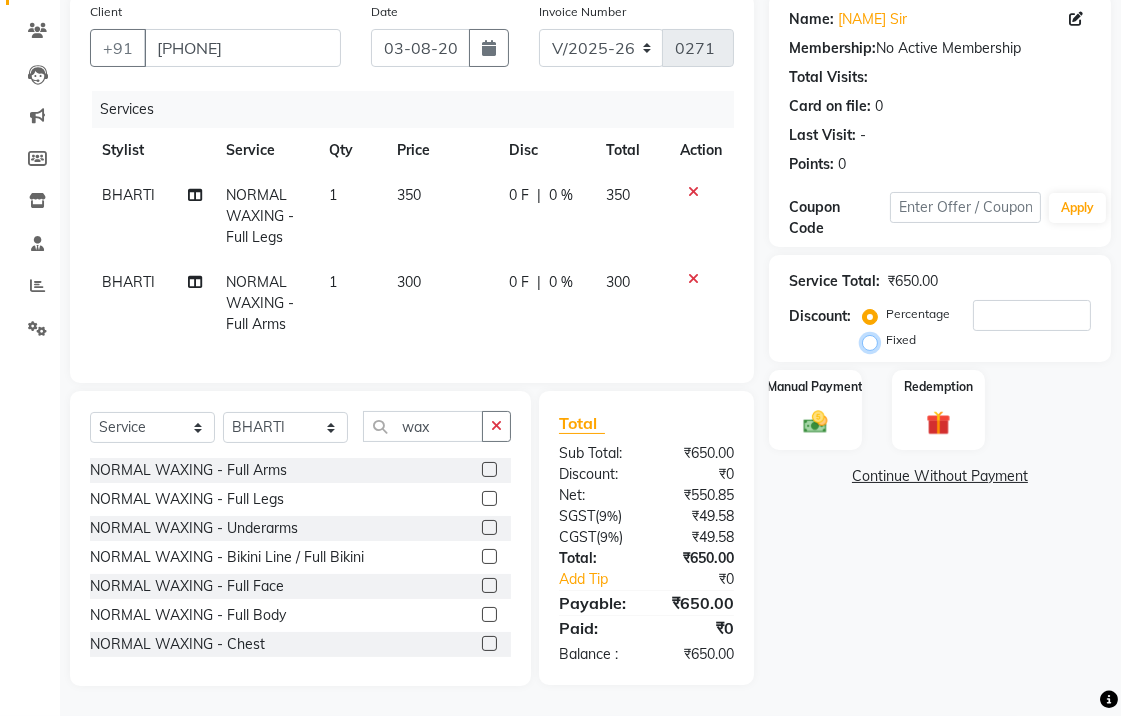 click on "Fixed" at bounding box center (874, 340) 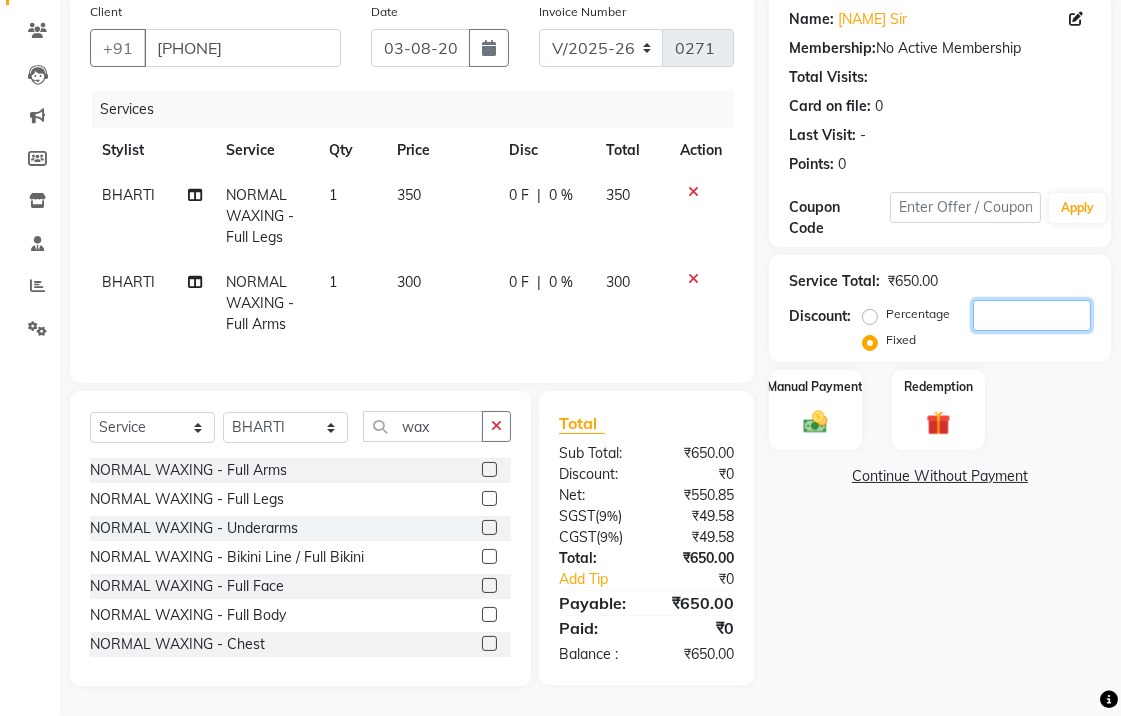 click 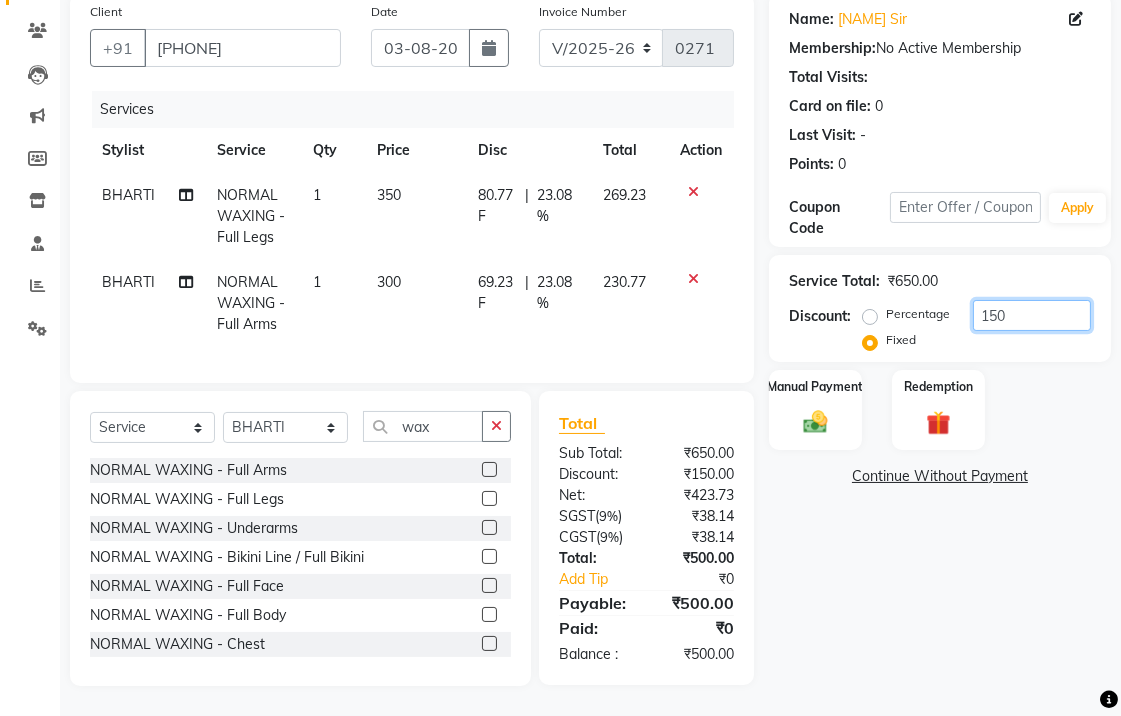 click on "150" 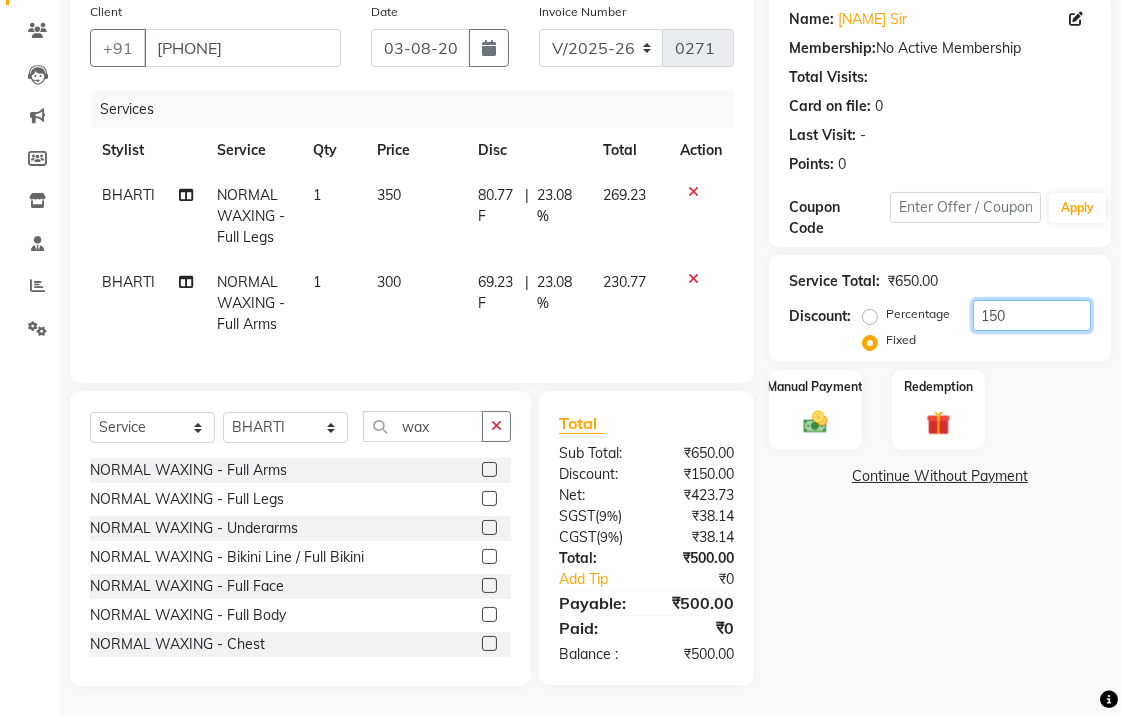 scroll, scrollTop: 173, scrollLeft: 0, axis: vertical 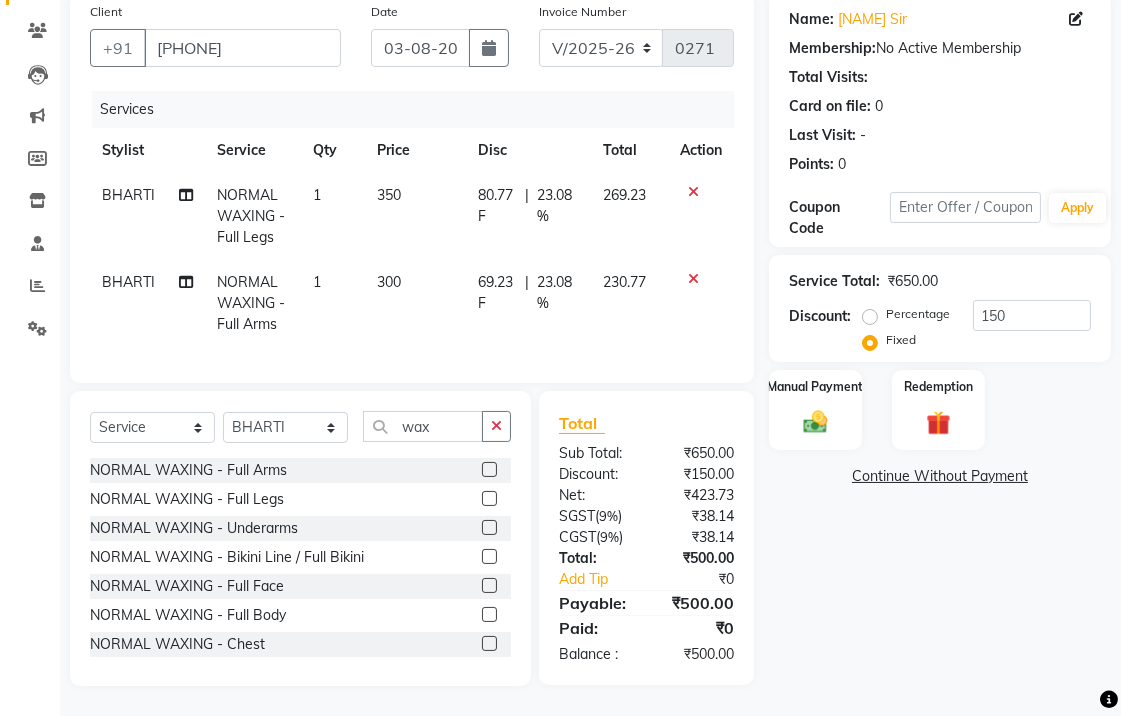 click on "Services" 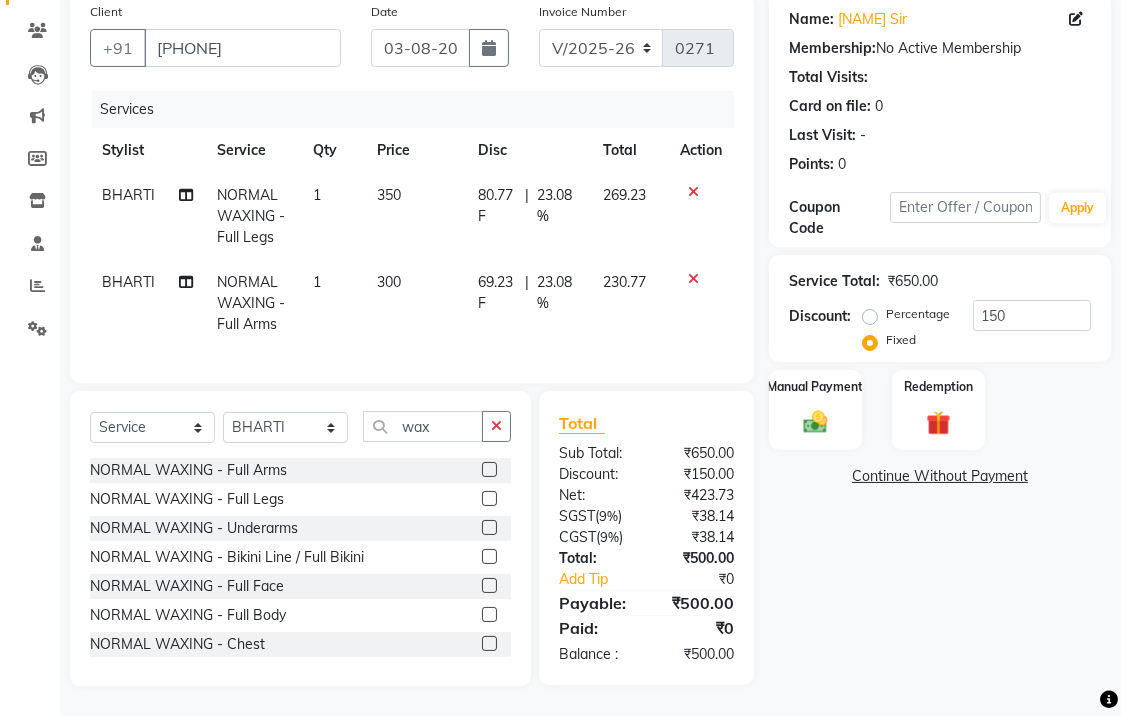 scroll, scrollTop: 0, scrollLeft: 0, axis: both 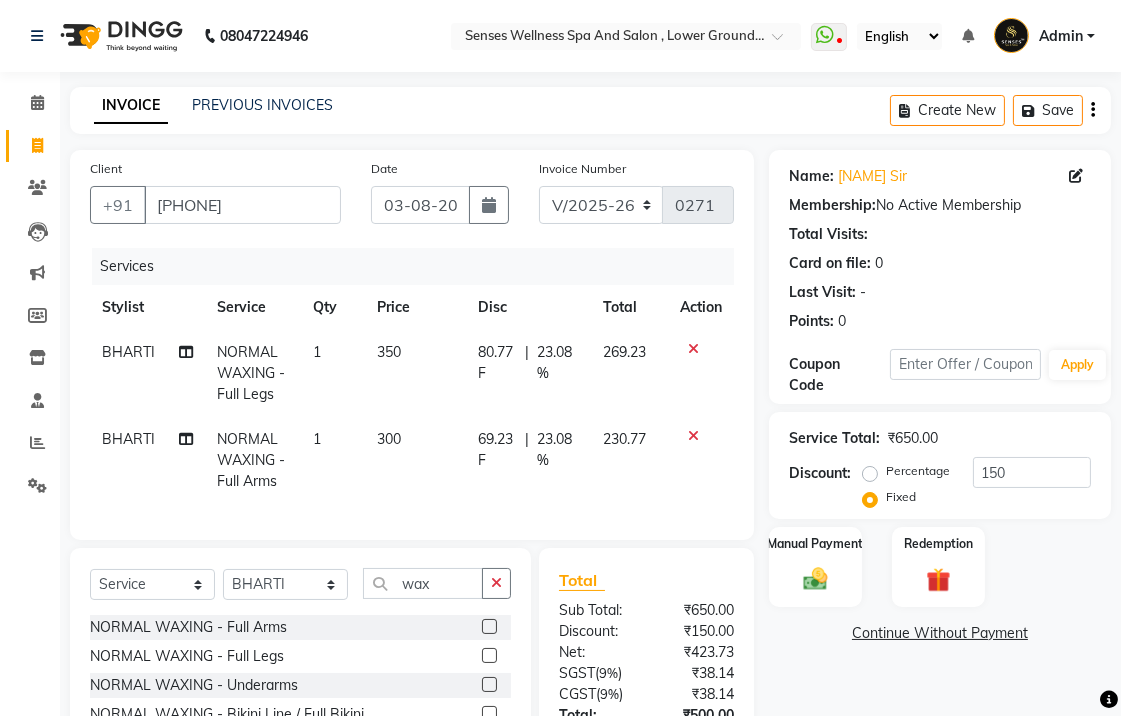 click on "INVOICE PREVIOUS INVOICES Create New   Save" 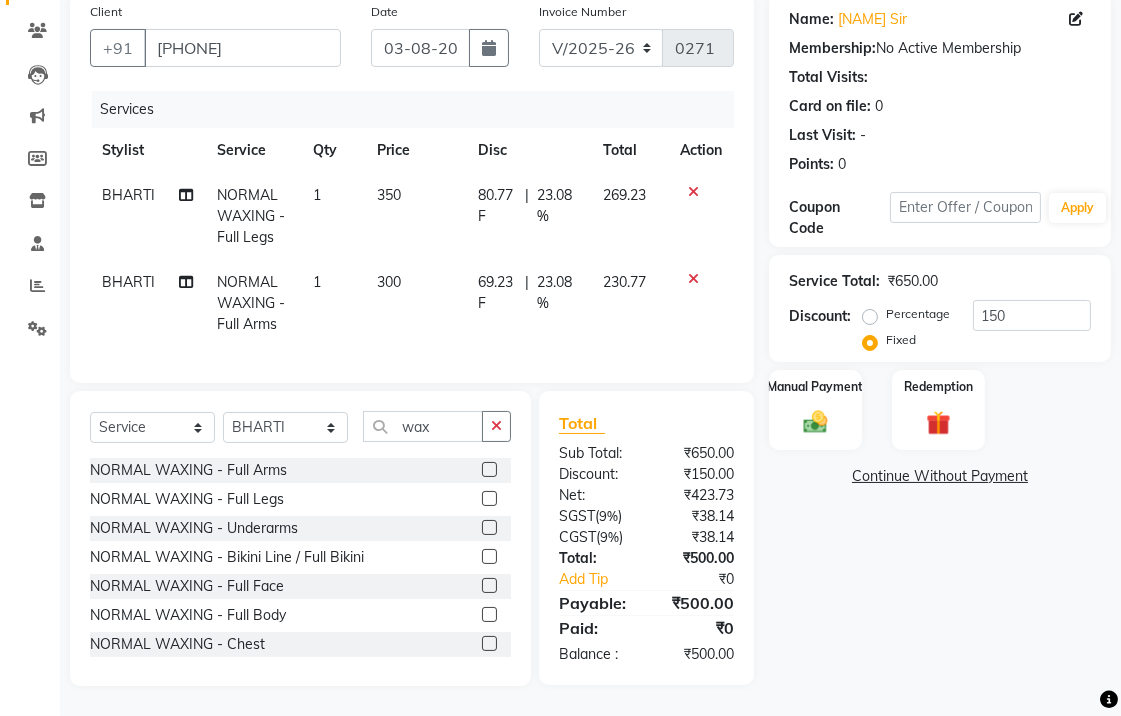 scroll, scrollTop: 0, scrollLeft: 0, axis: both 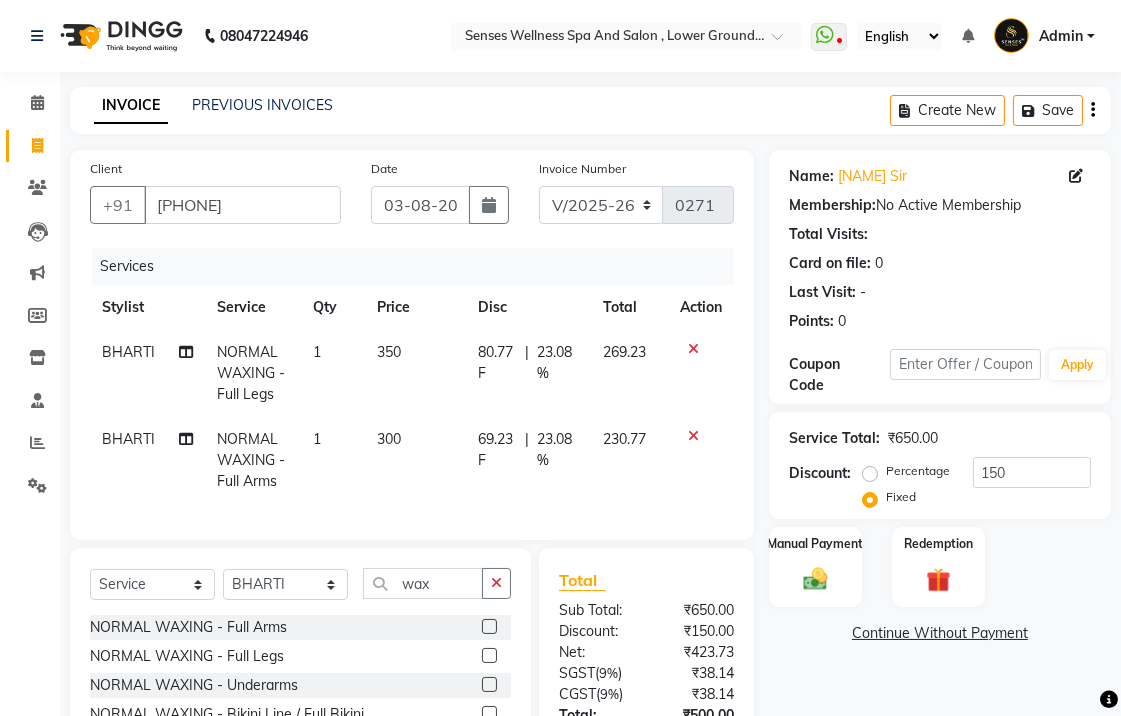click on "[PHONE] Select Location × Senses Wellness Spa And Salon , Lower Ground Floor, C21 Mall WhatsApp Status ✕ Status: Disconnected Most Recent Message: 25-07-2025 05:15 PM Recent Service Activity: 25-07-2025 05:08 PM [PHONE] Whatsapp Settings English ENGLISH Español العربية मराठी हिंदी ગુજરાતી தமிழ் 中文 Notifications nothing to show Admin Manage Profile Change Password Sign out Version:3.15.11 ☀ SENSES WELLNESS Spa and Salon , Lower ground floor, C21 MALL Calendar Invoice Clients Leads Marketing Members Inventory Staff Reports Settings Completed InProgress Upcoming Dropped Tentative Check-In Confirm Bookings Generate Report Segments Page Builder INVOICE PREVIOUS INVOICES Create New Save Client [PHONE] Date 03-08-2025 Invoice Number V/2025 V/2025-26 0271 Services Stylist Service Qty Price Disc Total Action BHARTI NORMAL WAXING - Full Legs 1 350 80.77 F | 23.08 % 269.23 BHARTI NORMAL WAXING - Full Arms 1 |" at bounding box center (560, 436) 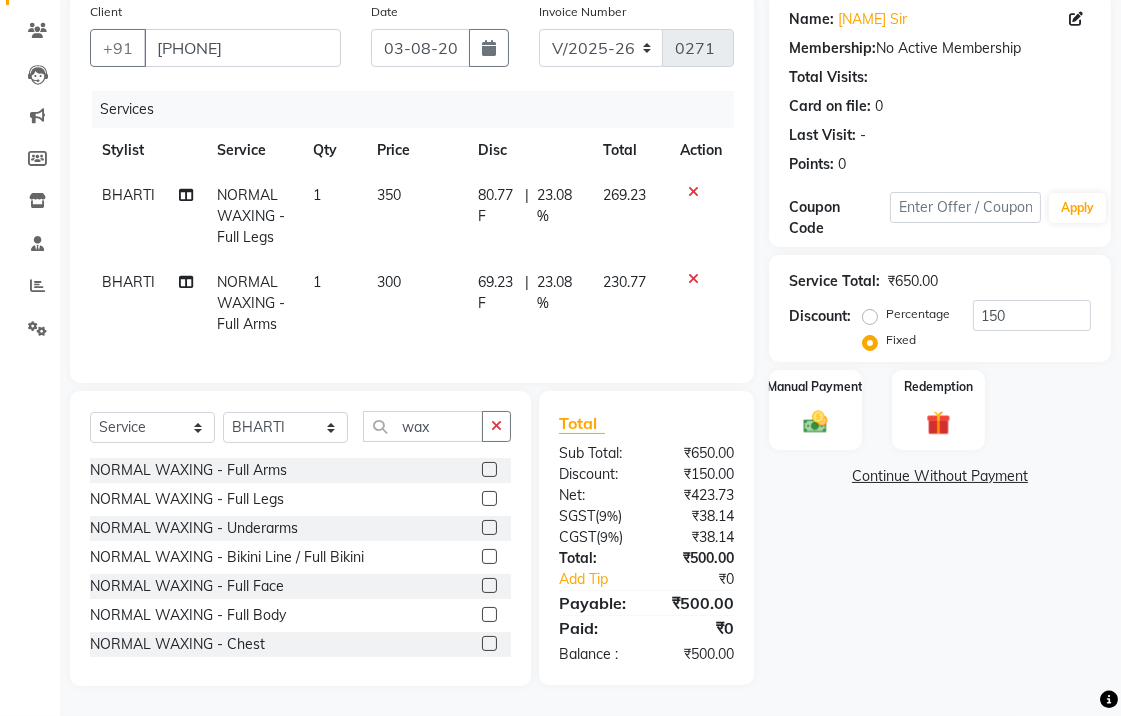 scroll, scrollTop: 0, scrollLeft: 0, axis: both 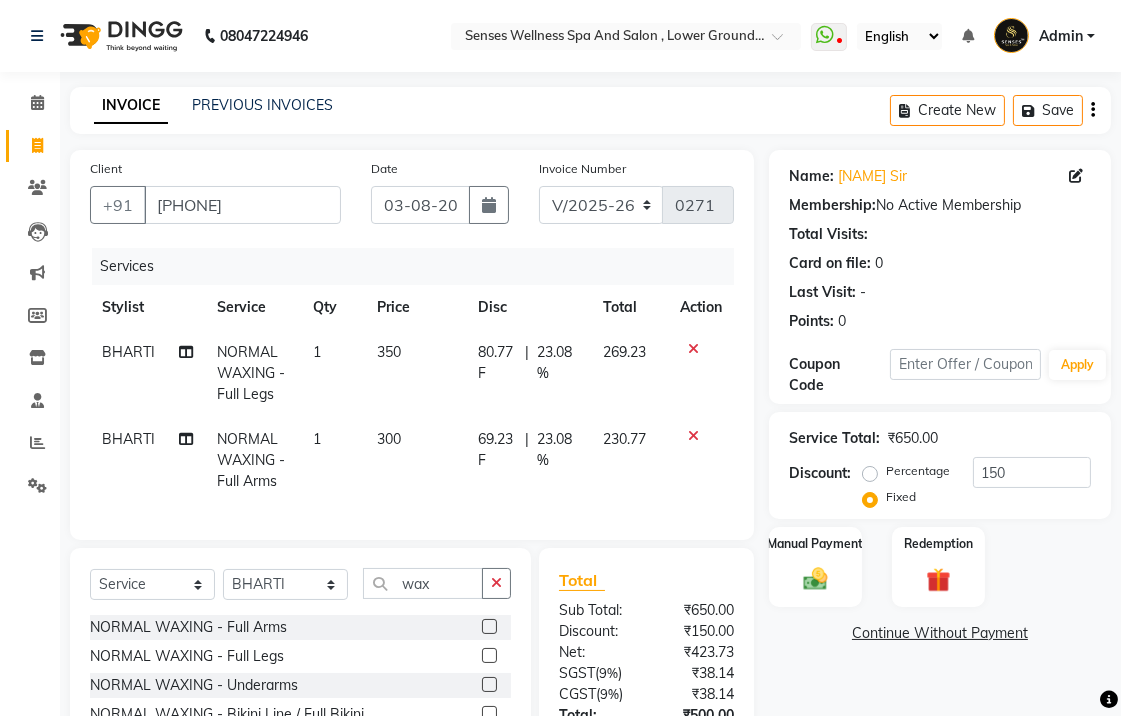 click on "[PHONE] Select Location × Senses Wellness Spa And Salon , Lower Ground Floor, C21 Mall WhatsApp Status ✕ Status: Disconnected Most Recent Message: 25-07-2025 05:15 PM Recent Service Activity: 25-07-2025 05:08 PM [PHONE] Whatsapp Settings English ENGLISH Español العربية मराठी हिंदी ગુજરાતી தமிழ் 中文 Notifications nothing to show Admin Manage Profile Change Password Sign out Version:3.15.11 ☀ SENSES WELLNESS Spa and Salon , Lower ground floor, C21 MALL Calendar Invoice Clients Leads Marketing Members Inventory Staff Reports Settings Completed InProgress Upcoming Dropped Tentative Check-In Confirm Bookings Generate Report Segments Page Builder INVOICE PREVIOUS INVOICES Create New Save Client [PHONE] Date 03-08-2025 Invoice Number V/2025 V/2025-26 0271 Services Stylist Service Qty Price Disc Total Action BHARTI NORMAL WAXING - Full Legs 1 350 80.77 F | 23.08 % 269.23 BHARTI NORMAL WAXING - Full Arms 1 |" at bounding box center [560, 436] 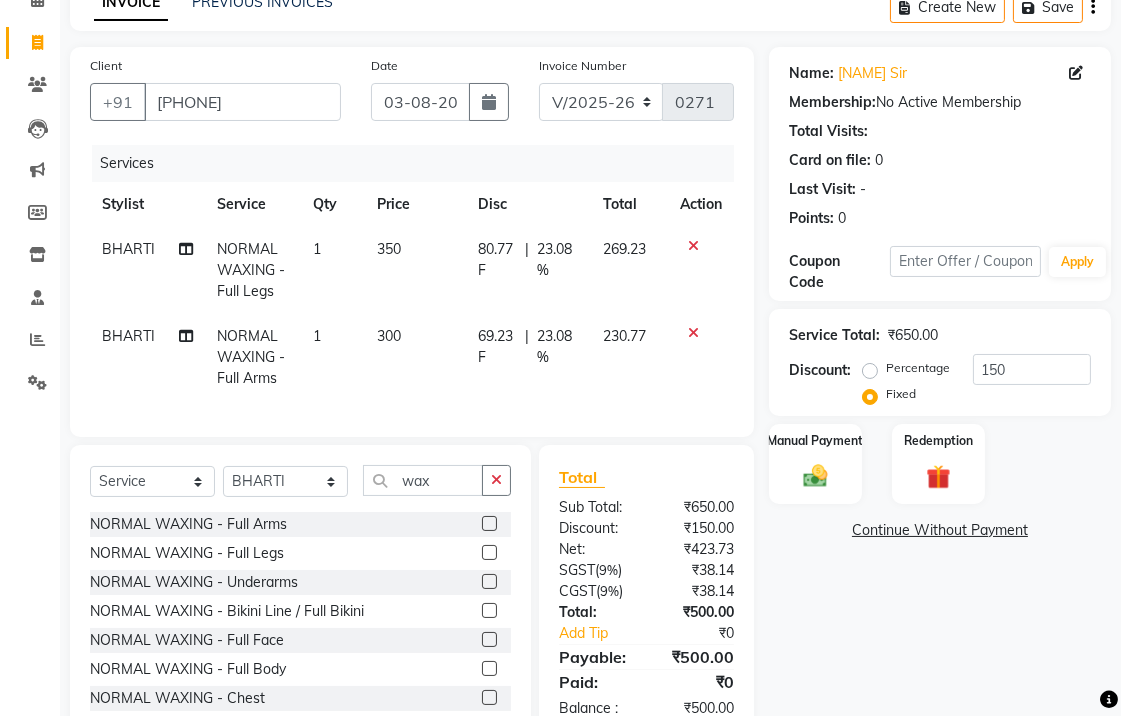 scroll, scrollTop: 173, scrollLeft: 0, axis: vertical 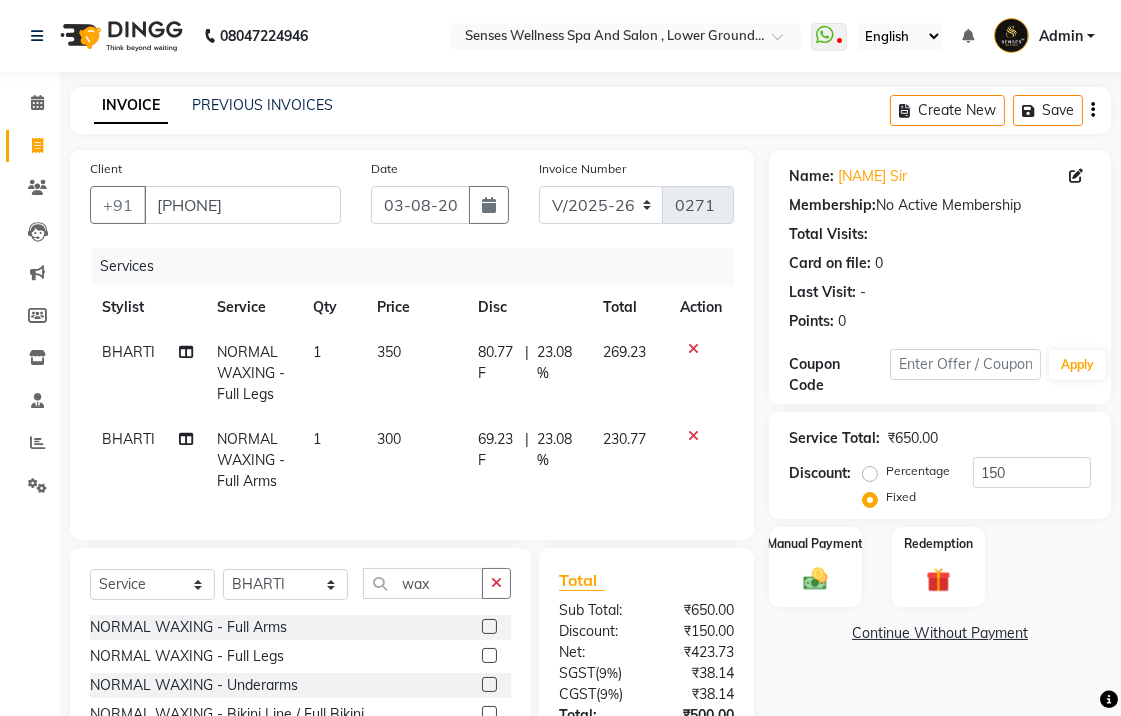 click on "[PHONE] Select Location × Senses Wellness Spa And Salon , Lower Ground Floor, C21 Mall WhatsApp Status ✕ Status: Disconnected Most Recent Message: 25-07-2025 05:15 PM Recent Service Activity: 25-07-2025 05:08 PM [PHONE] Whatsapp Settings English ENGLISH Español العربية मराठी हिंदी ગુજરાતી தமிழ் 中文 Notifications nothing to show Admin Manage Profile Change Password Sign out Version:3.15.11" 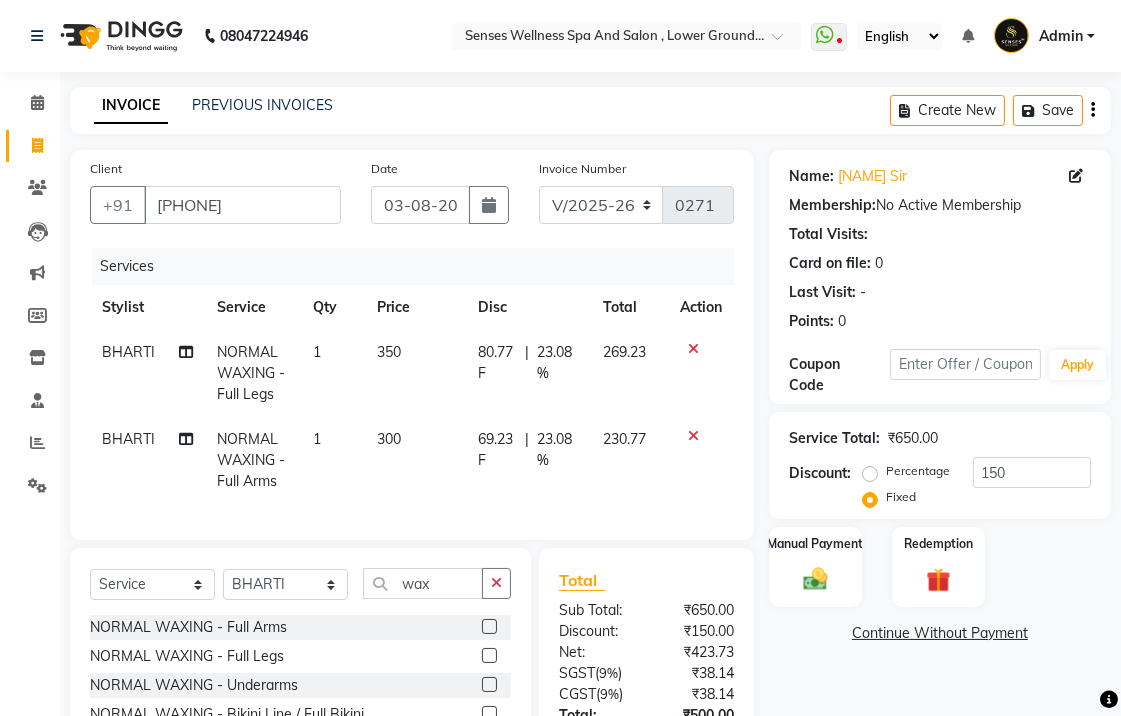 click on "Date [DATE]" 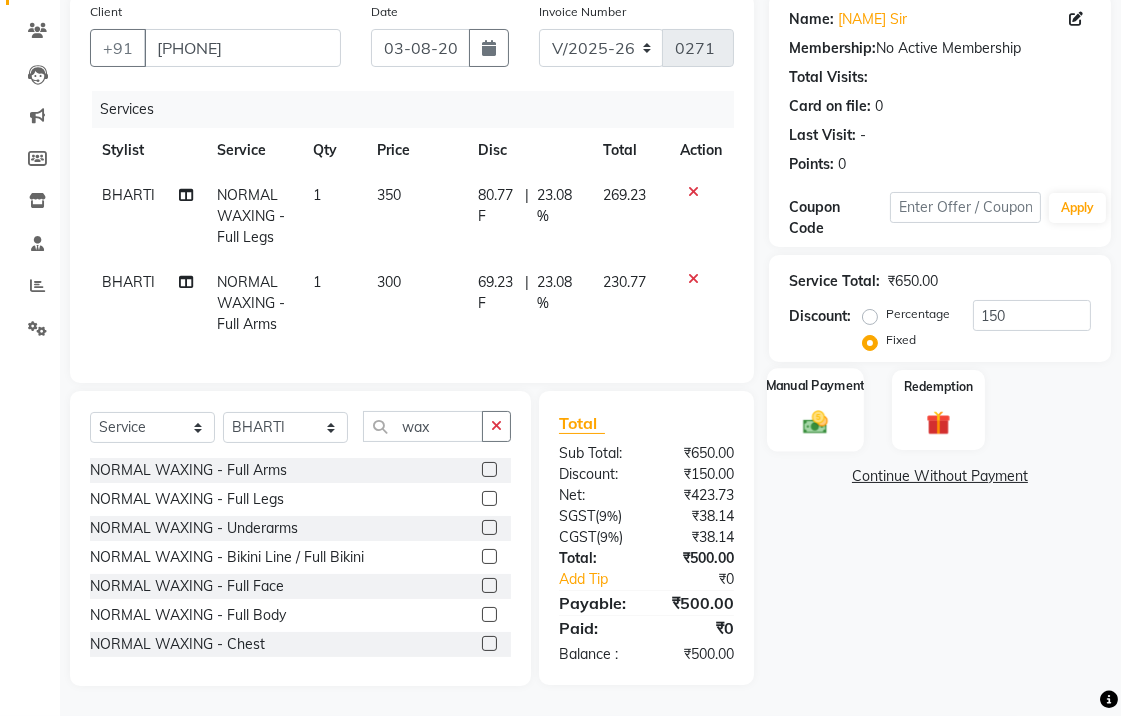 click 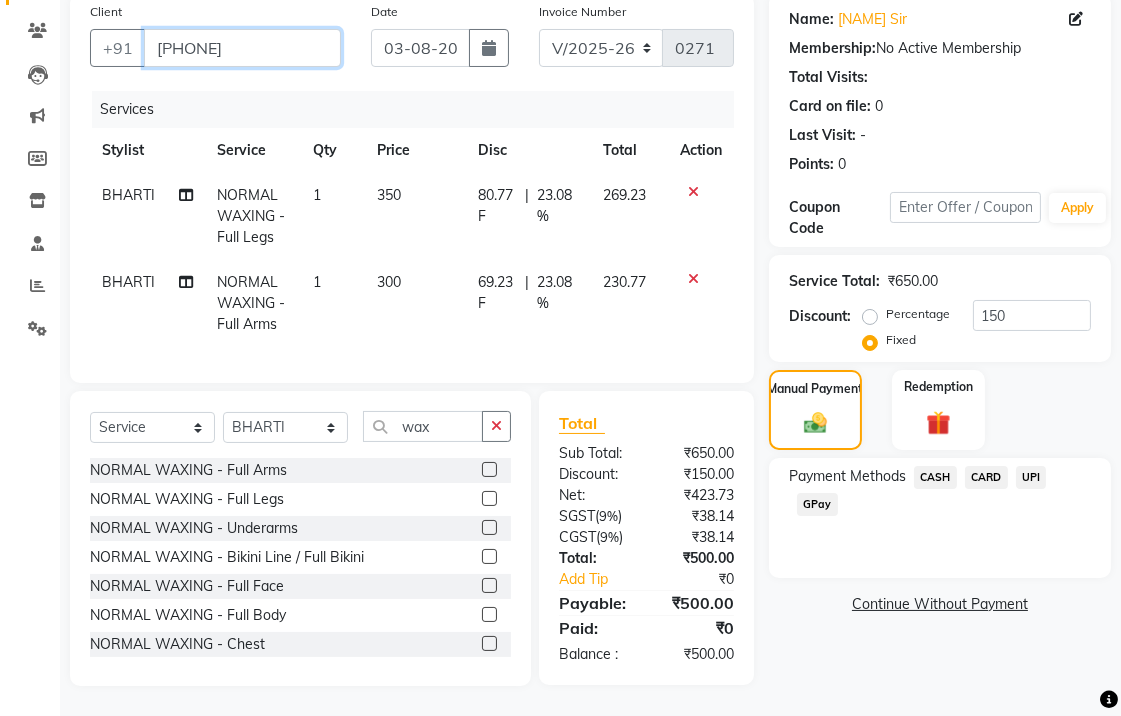 click on "[PHONE]" at bounding box center (242, 48) 